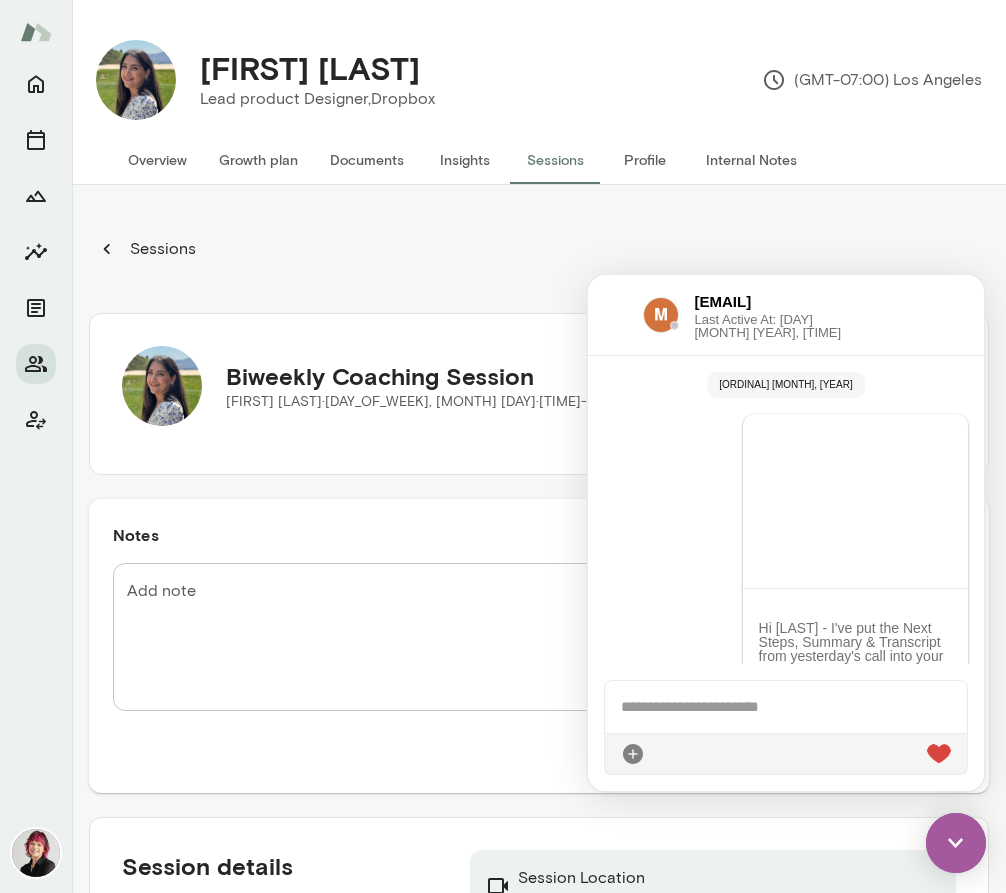 scroll, scrollTop: 0, scrollLeft: 0, axis: both 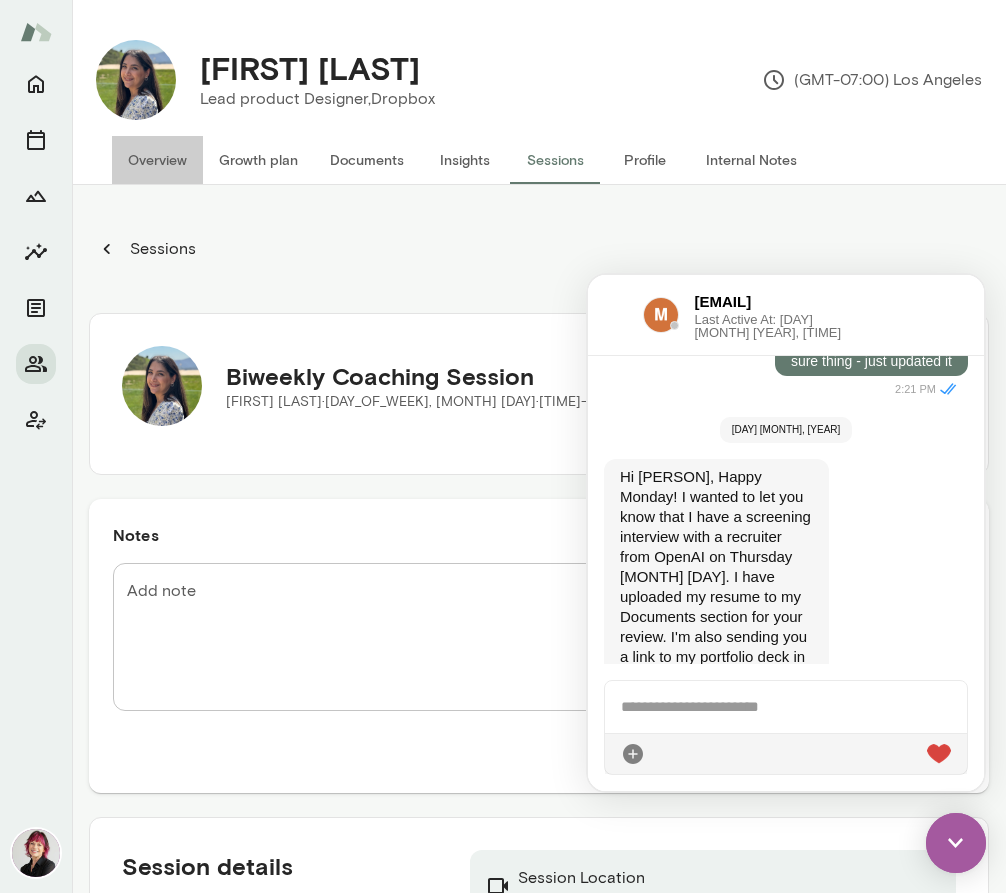 click on "Overview" at bounding box center (157, 160) 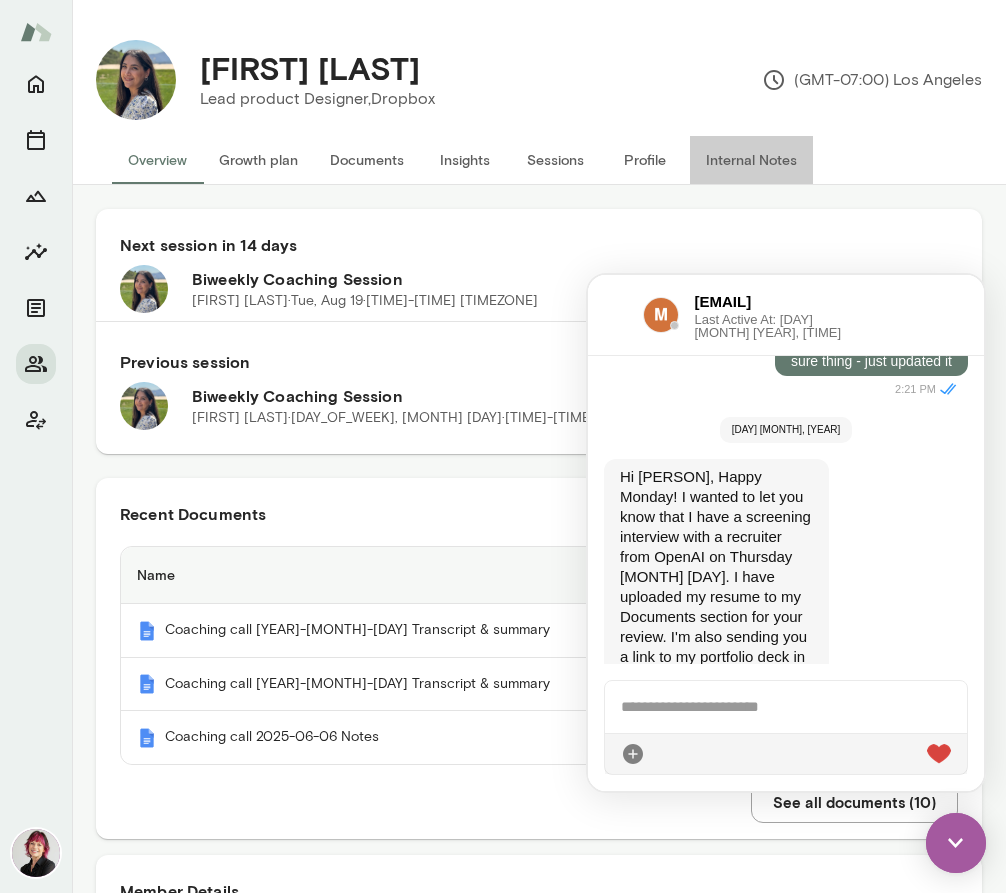 click on "Internal Notes" at bounding box center (751, 160) 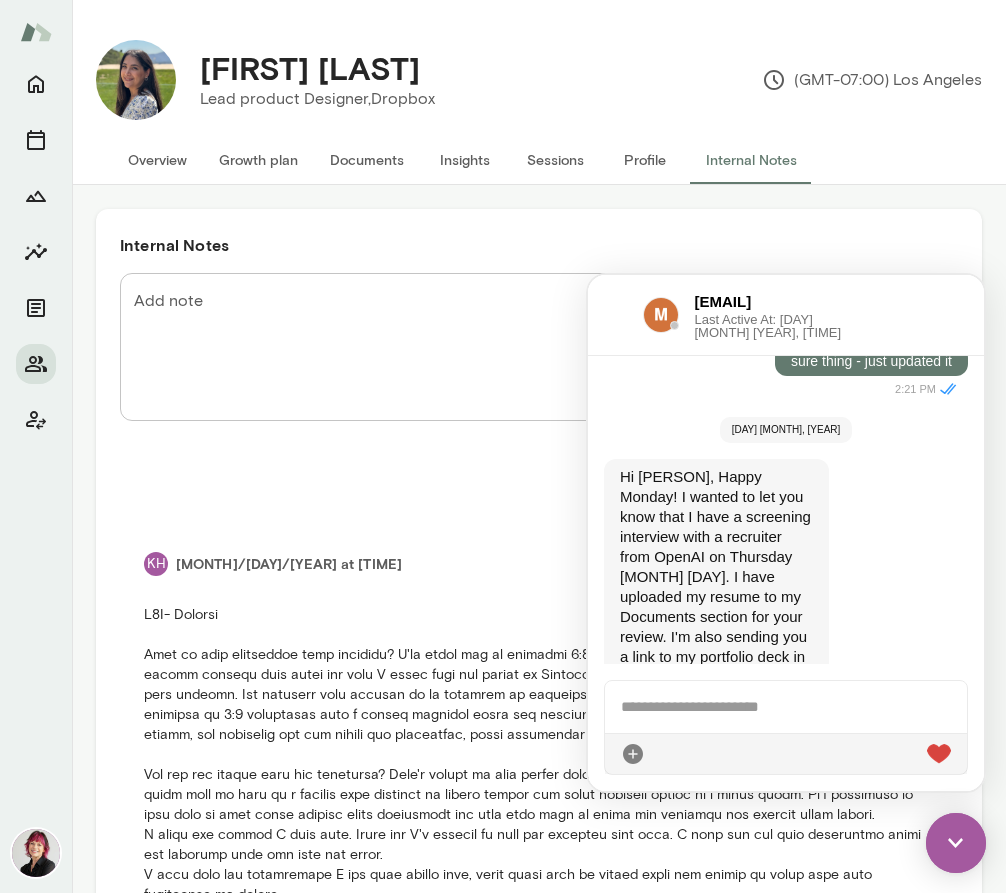 click on "Profile" at bounding box center (645, 160) 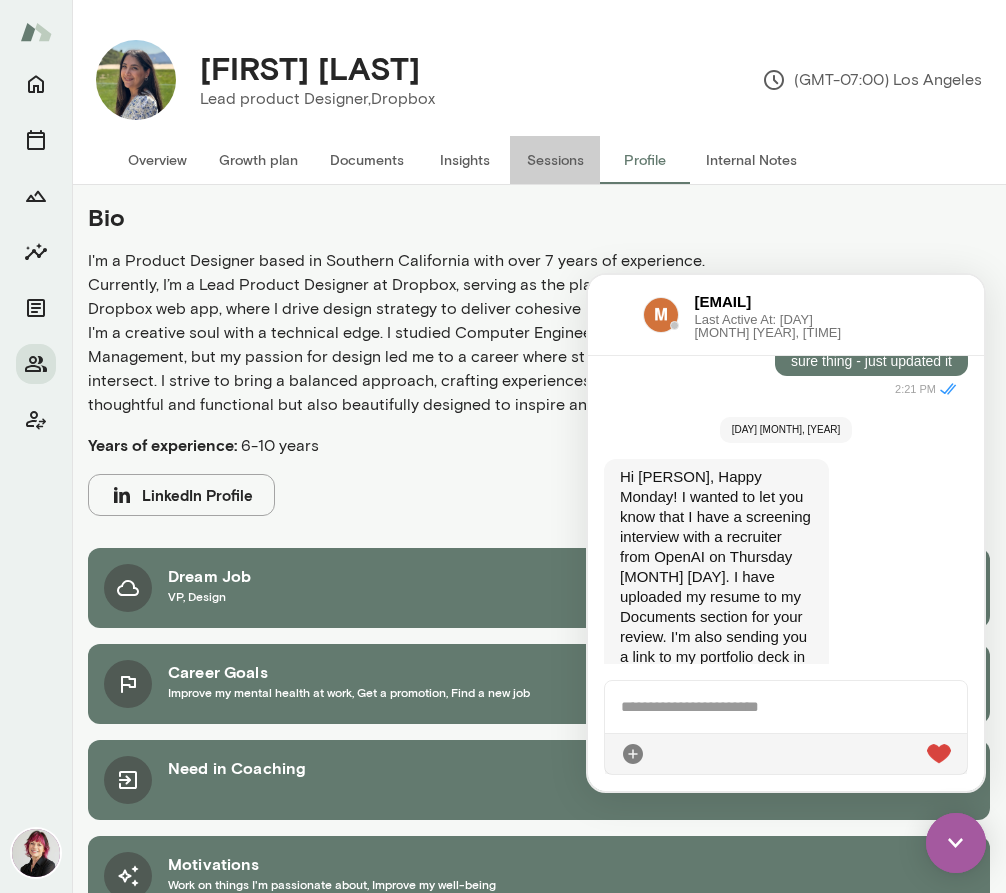click on "Sessions" at bounding box center [555, 160] 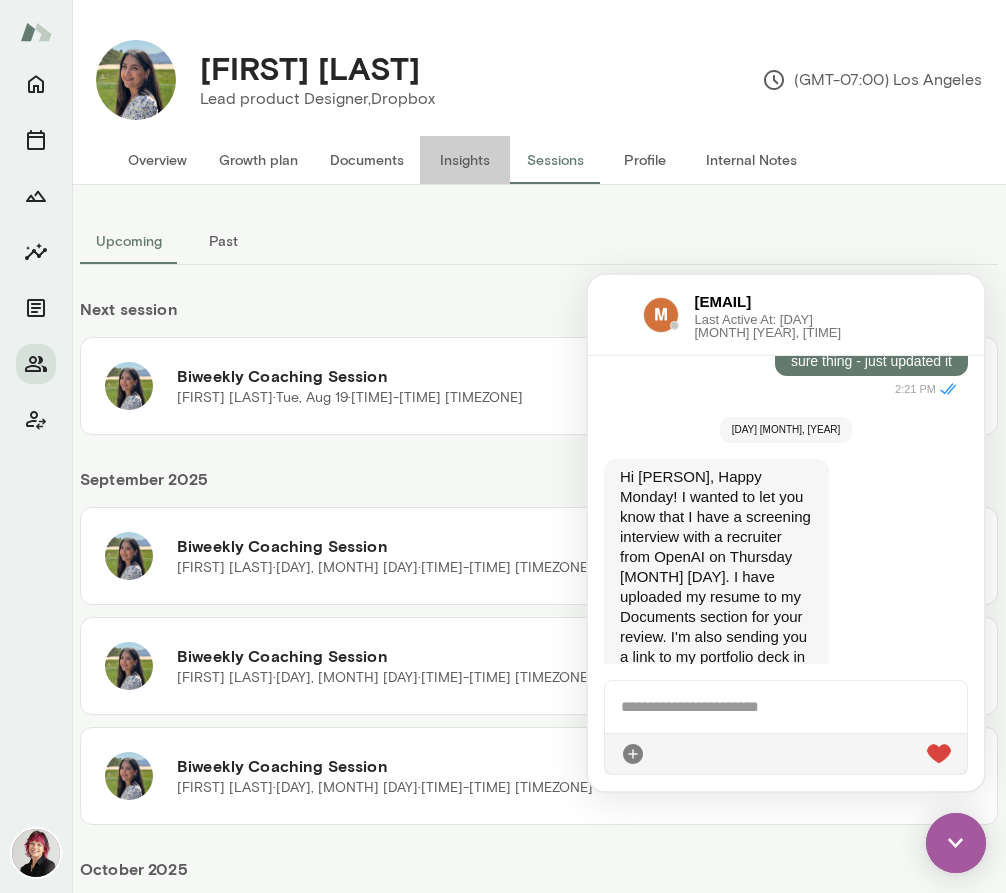 click on "Insights" at bounding box center [465, 160] 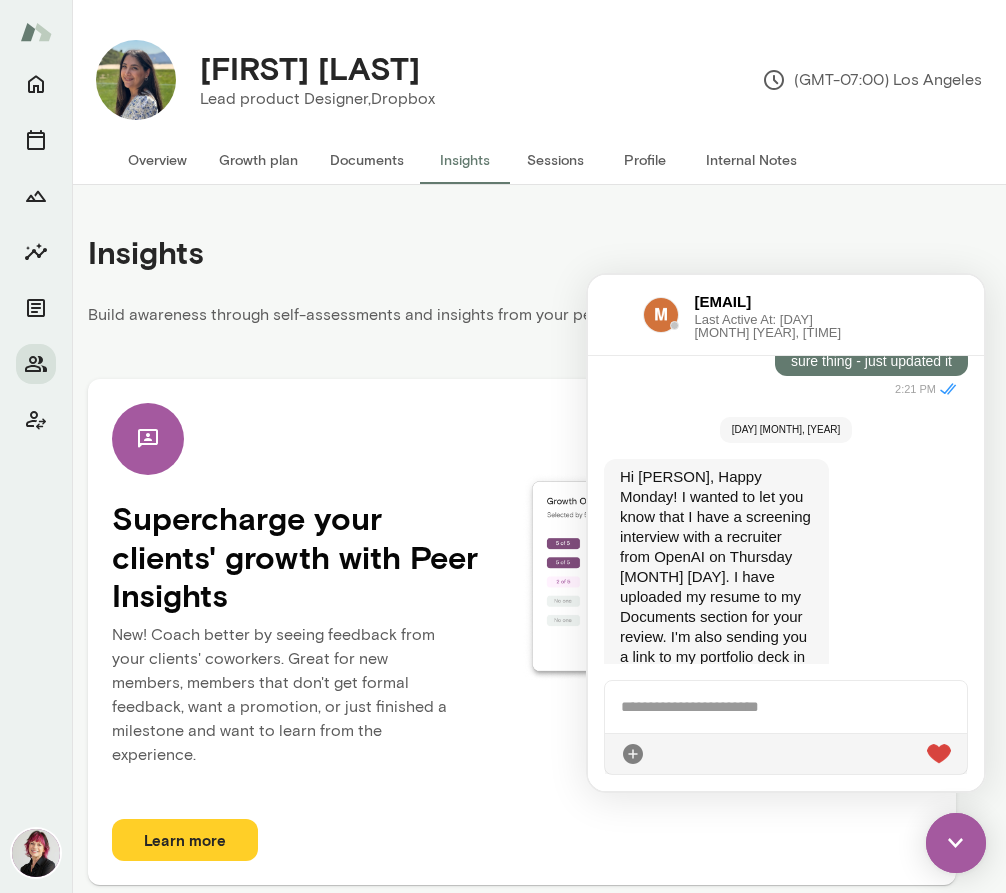 click on "Documents" at bounding box center [367, 160] 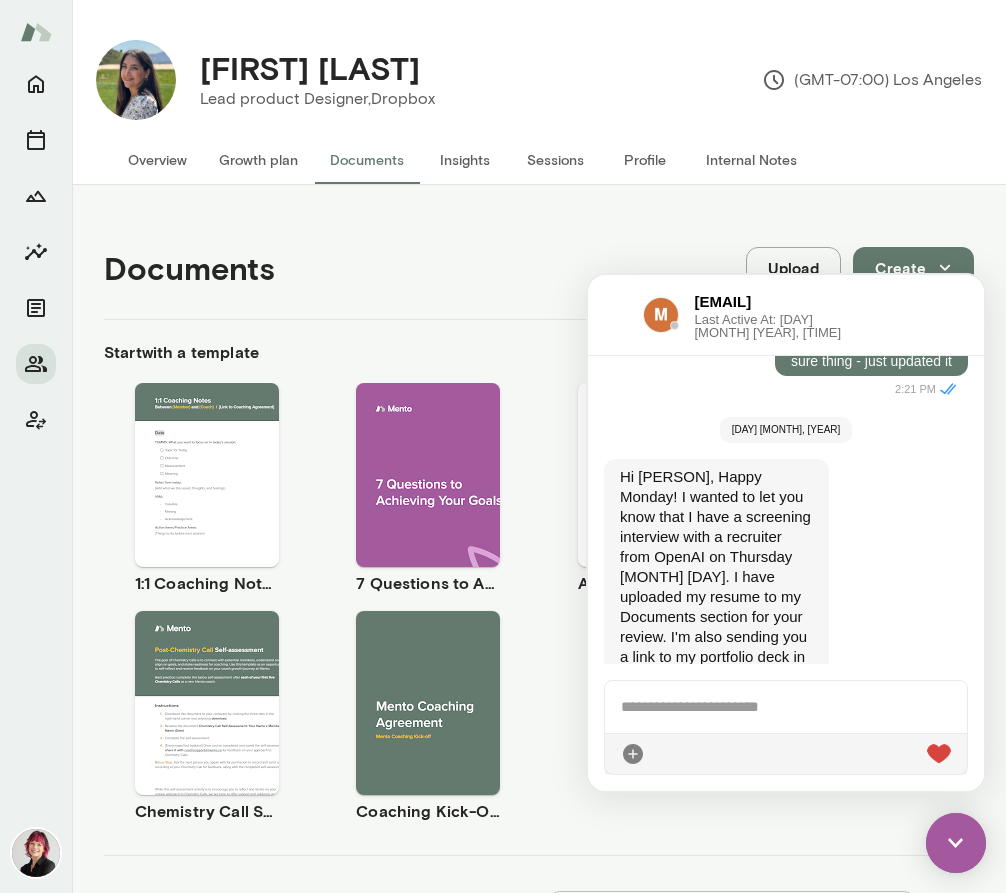 click on "Growth plan" at bounding box center [258, 160] 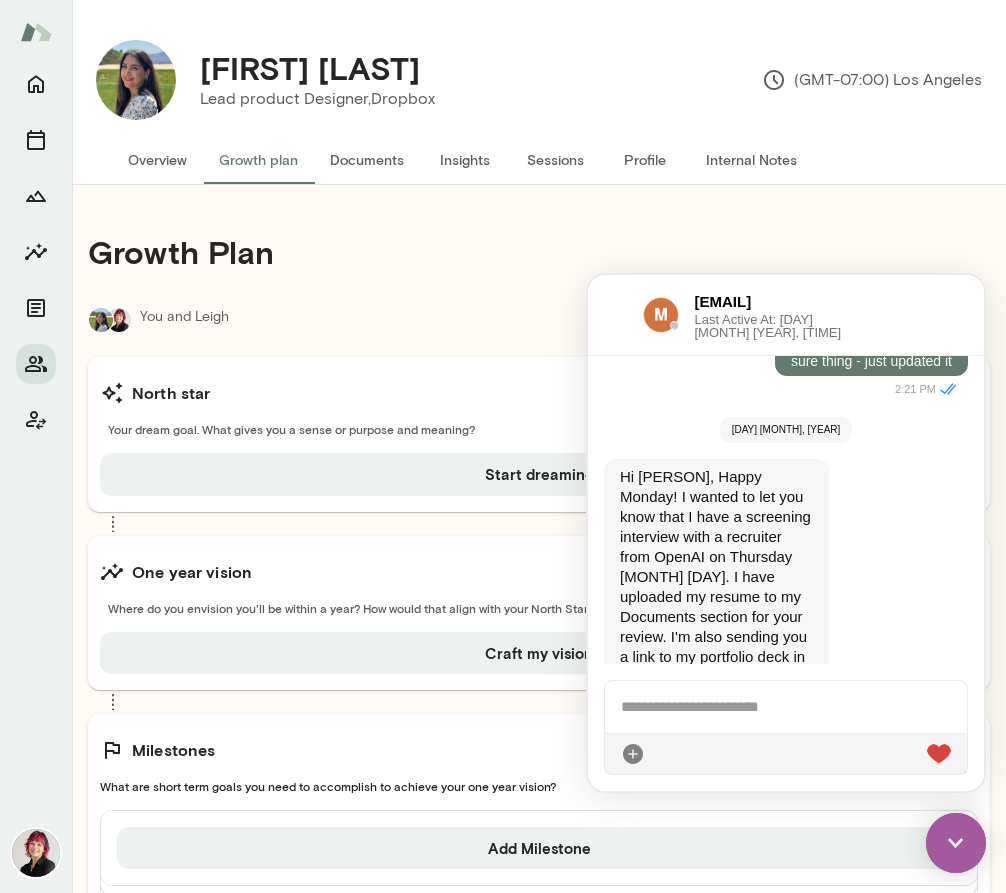click on "Overview" at bounding box center (157, 160) 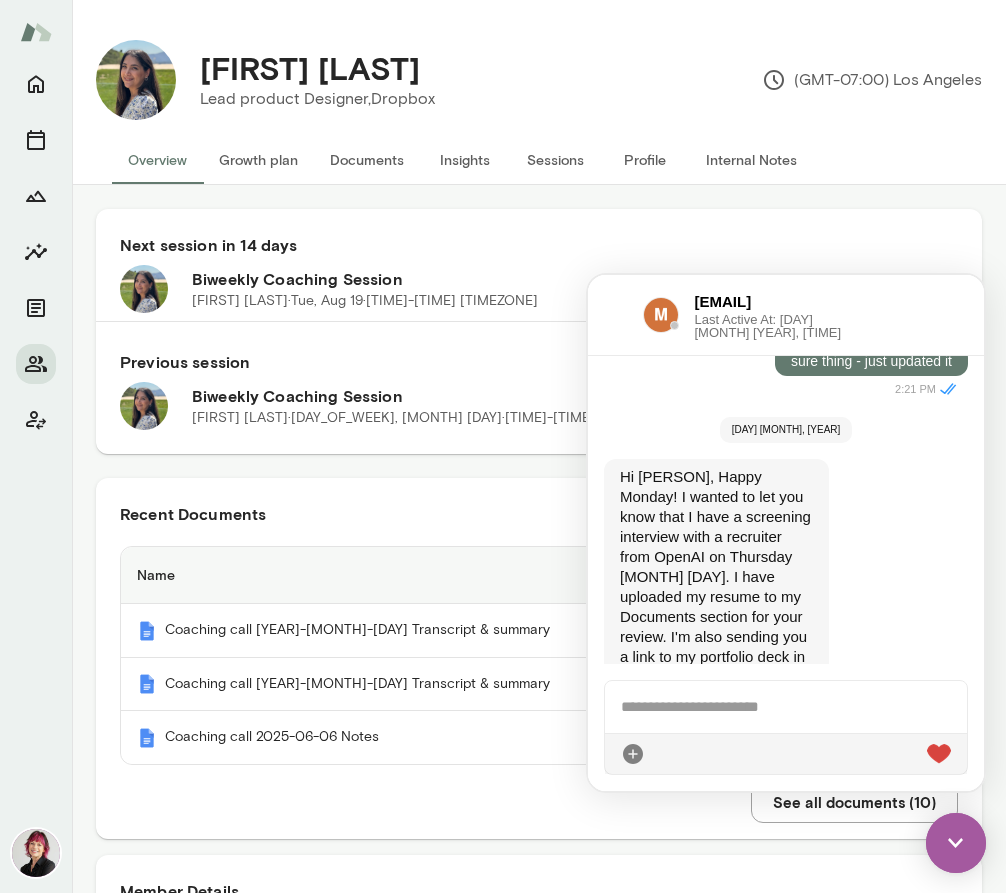 click at bounding box center [956, 843] 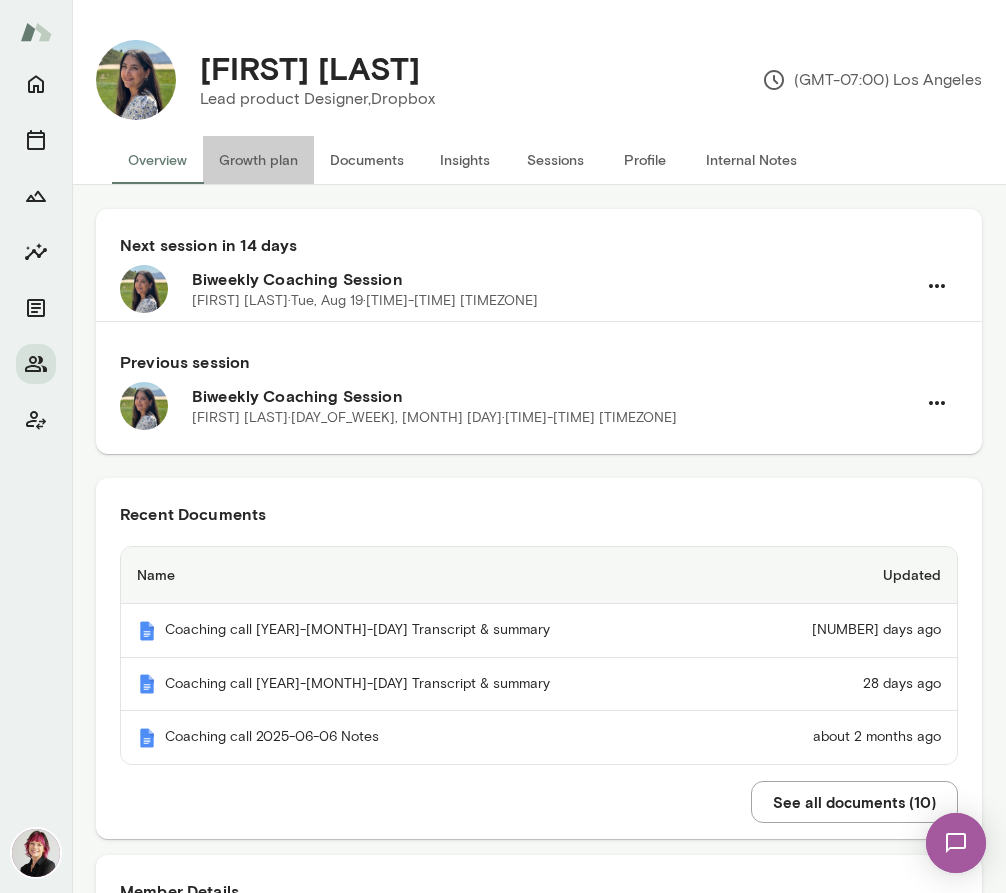 click on "Growth plan" at bounding box center (258, 160) 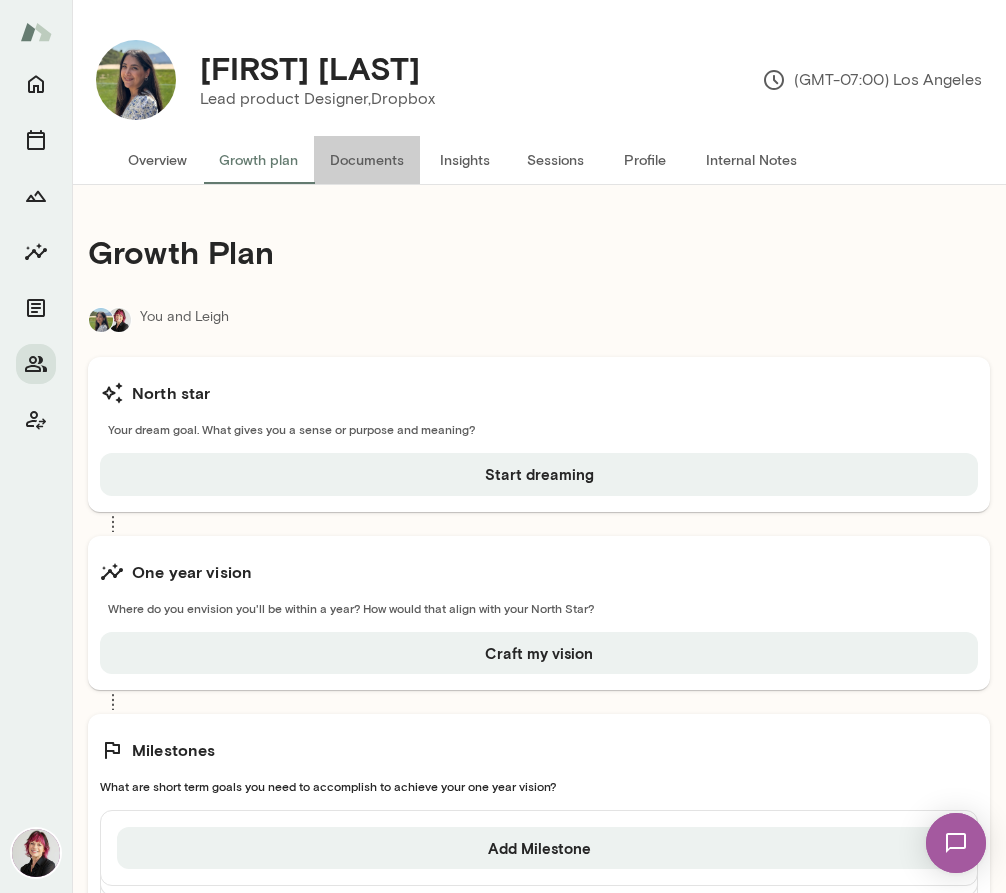 click on "Documents" at bounding box center (367, 160) 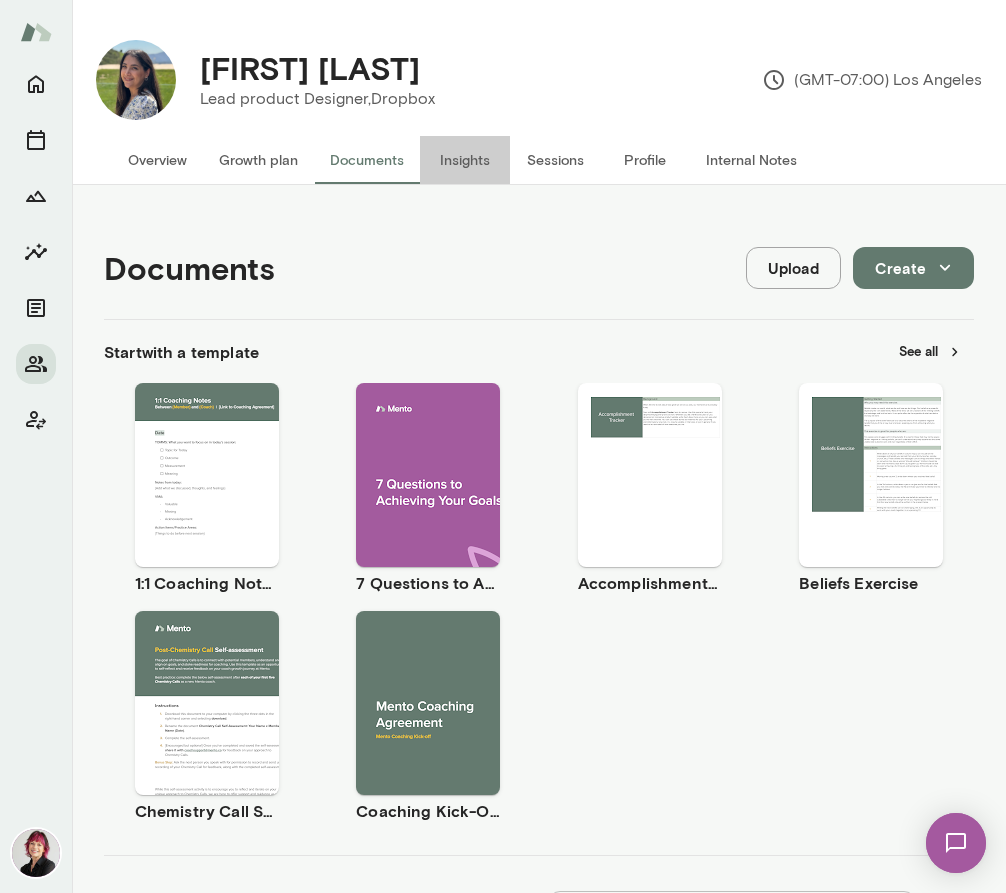click on "Insights" at bounding box center (465, 160) 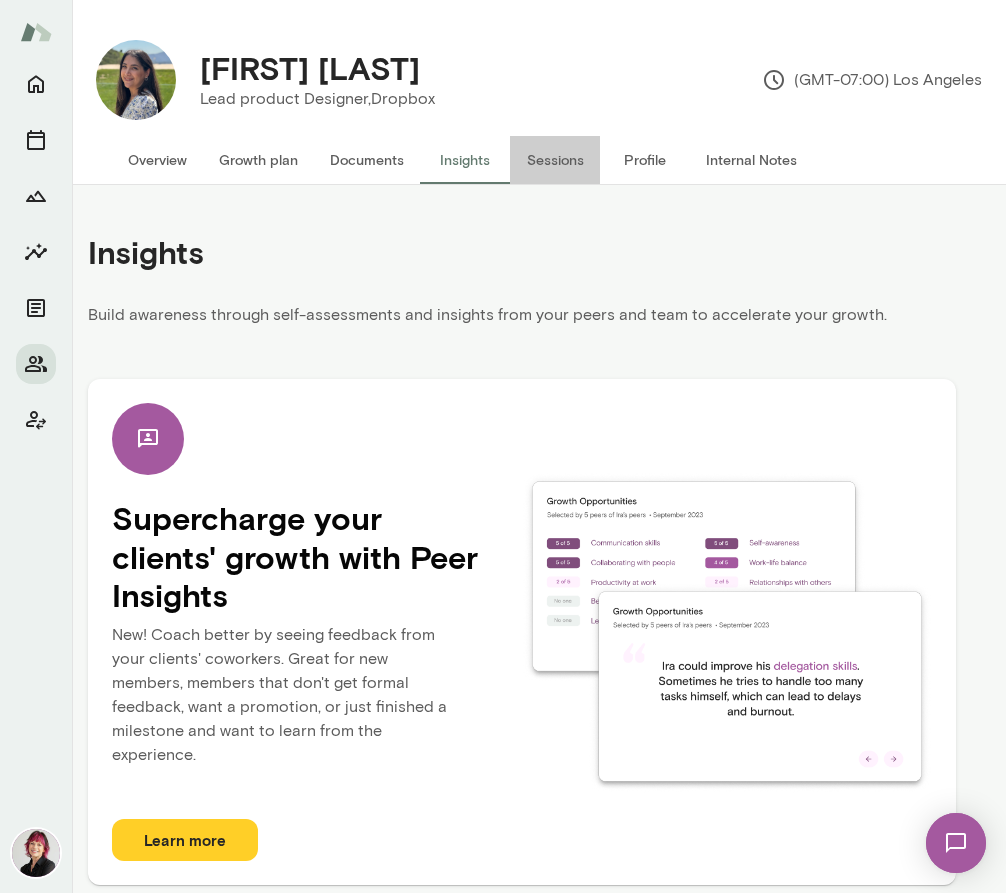 click on "Sessions" at bounding box center [555, 160] 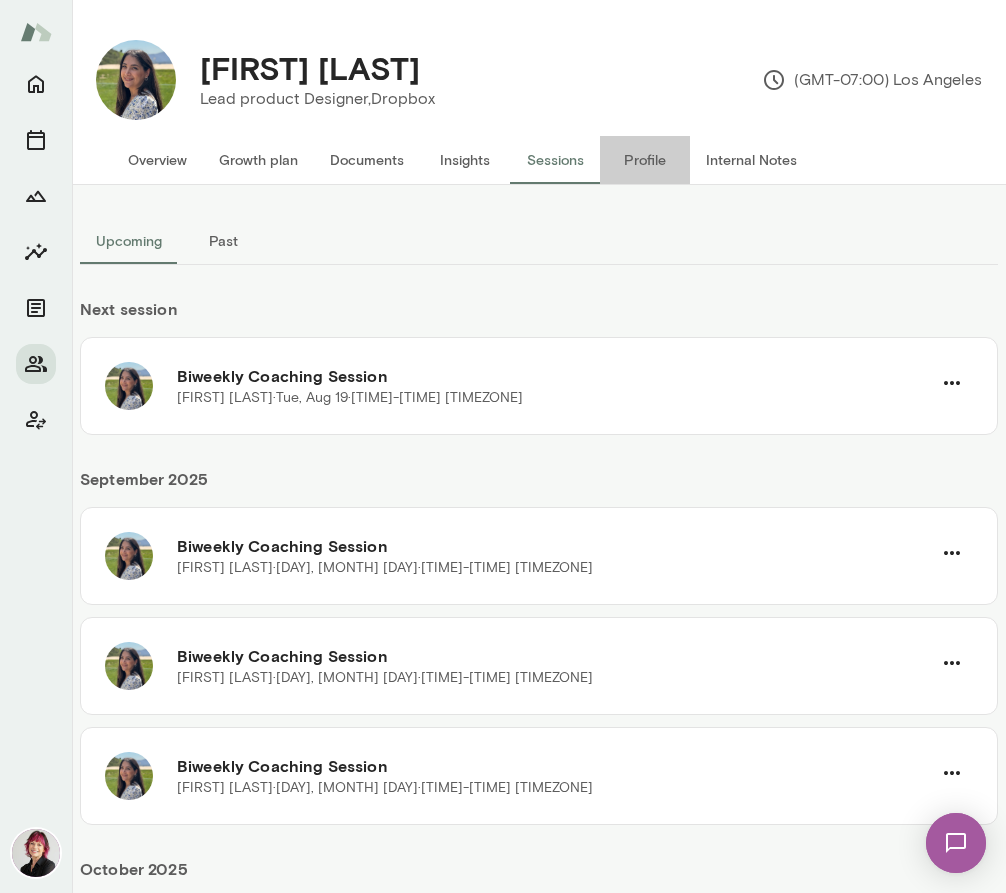 click on "Profile" at bounding box center (645, 160) 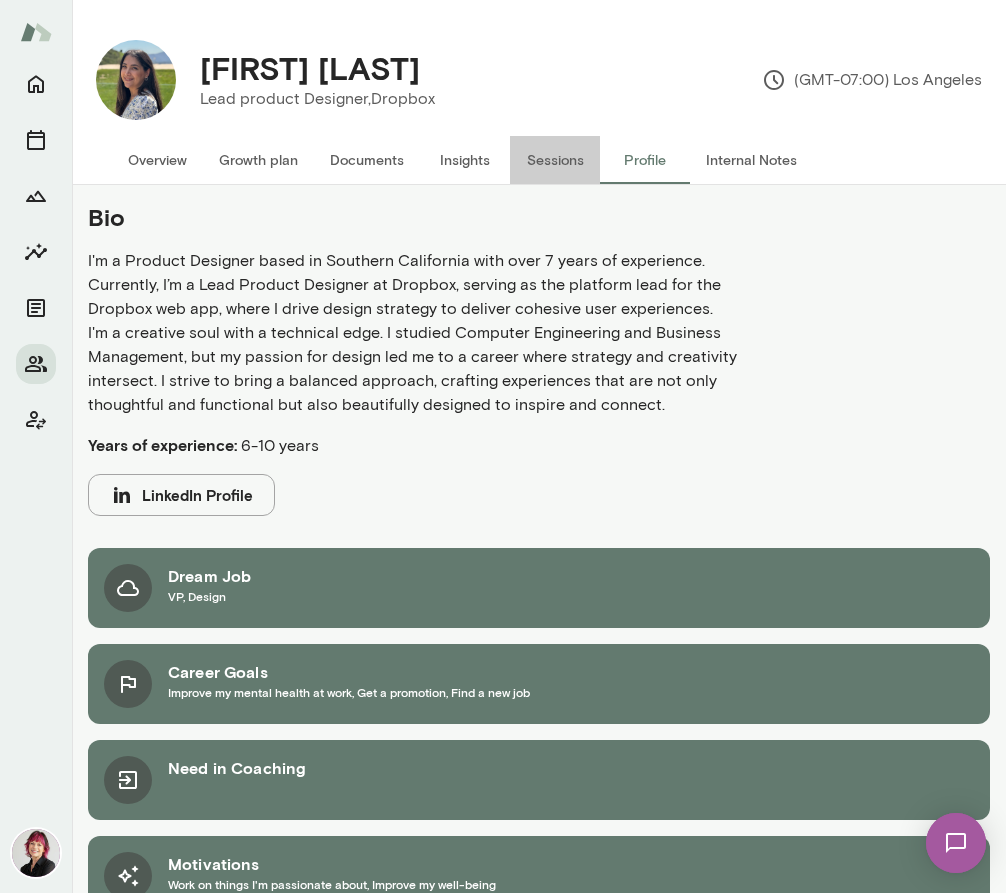 click on "Sessions" at bounding box center (555, 160) 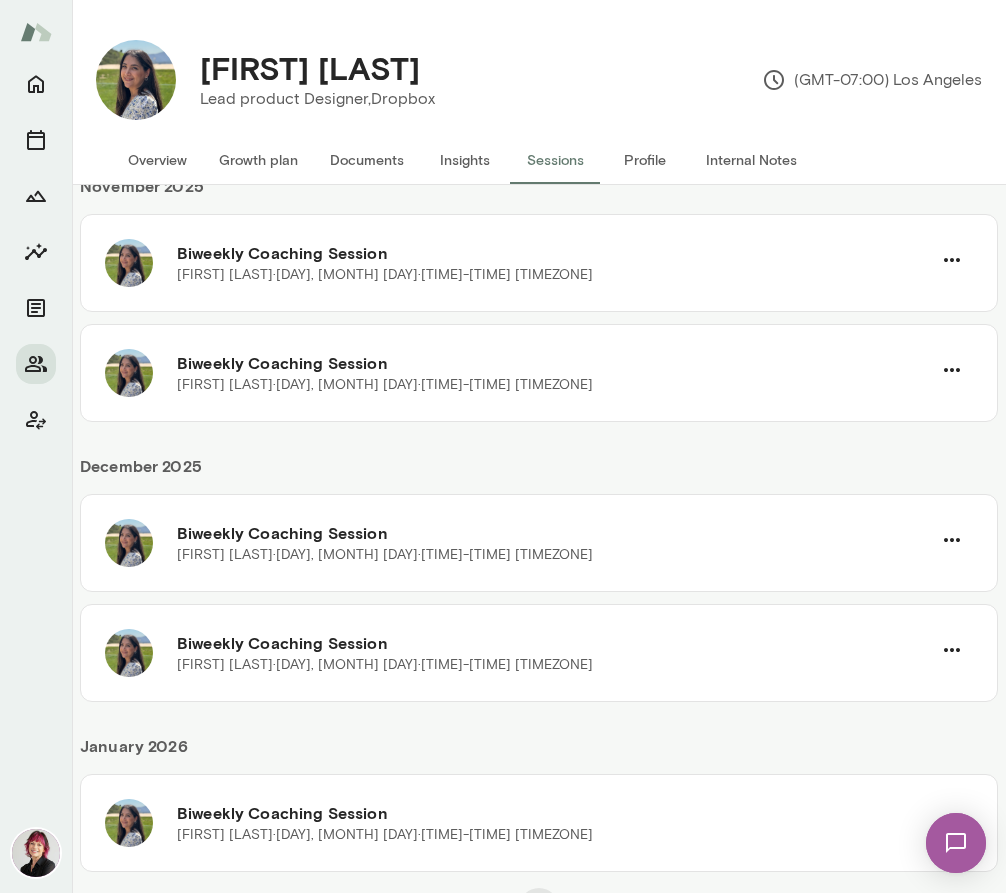 scroll, scrollTop: 998, scrollLeft: 0, axis: vertical 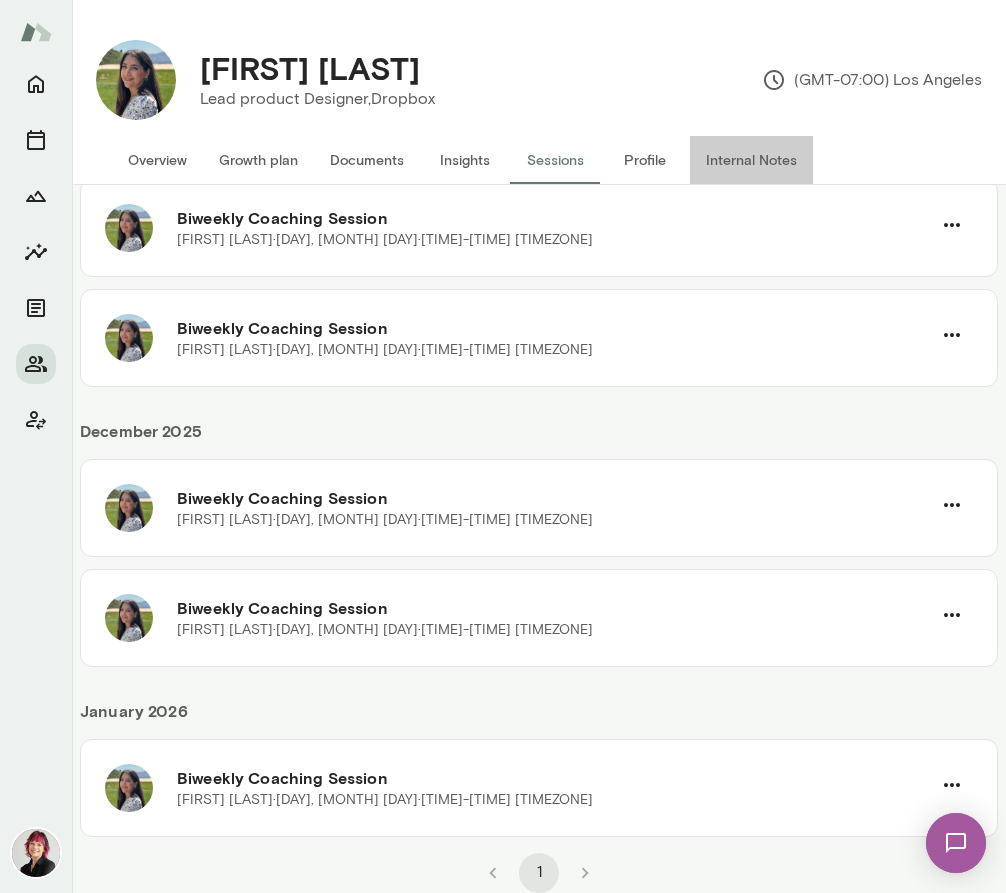 click on "Internal Notes" at bounding box center [751, 160] 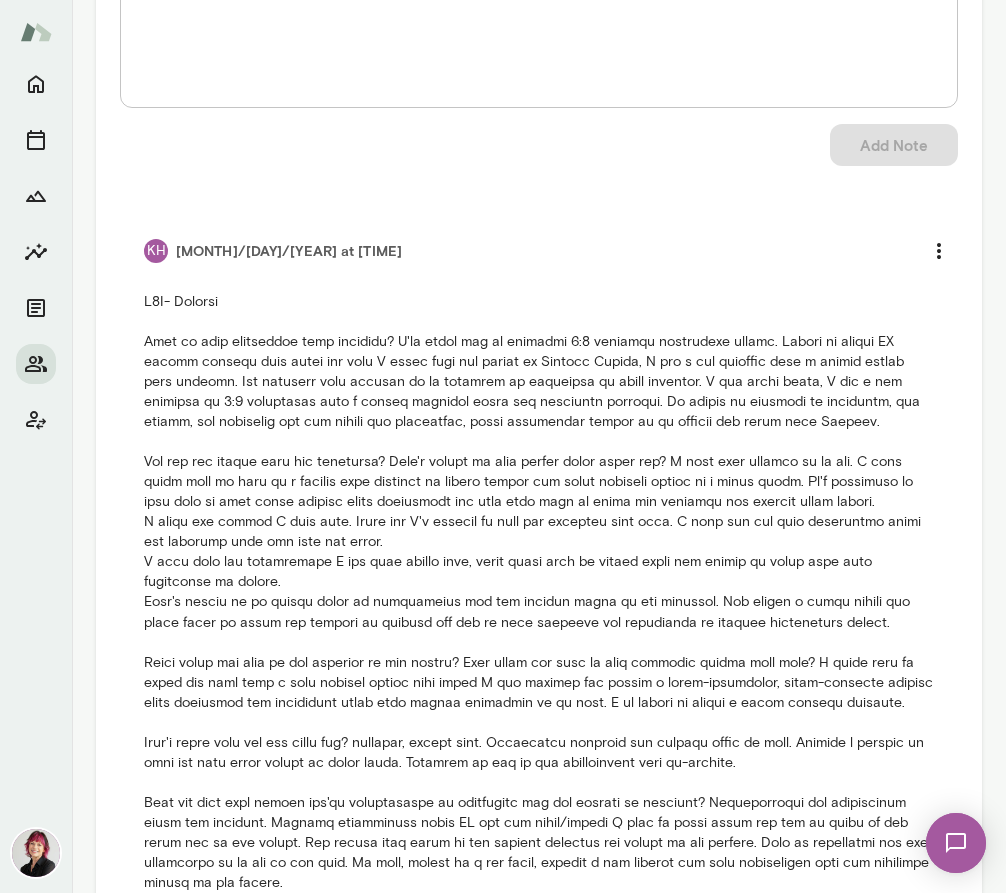 scroll, scrollTop: 0, scrollLeft: 0, axis: both 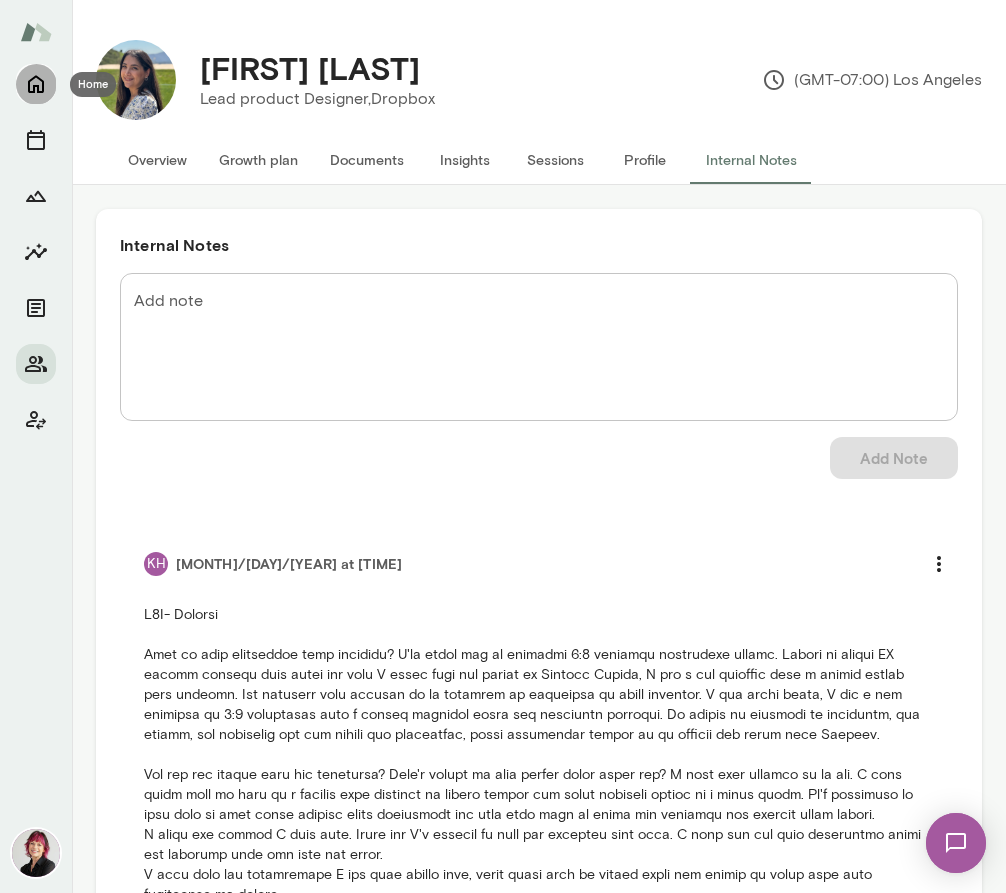 click 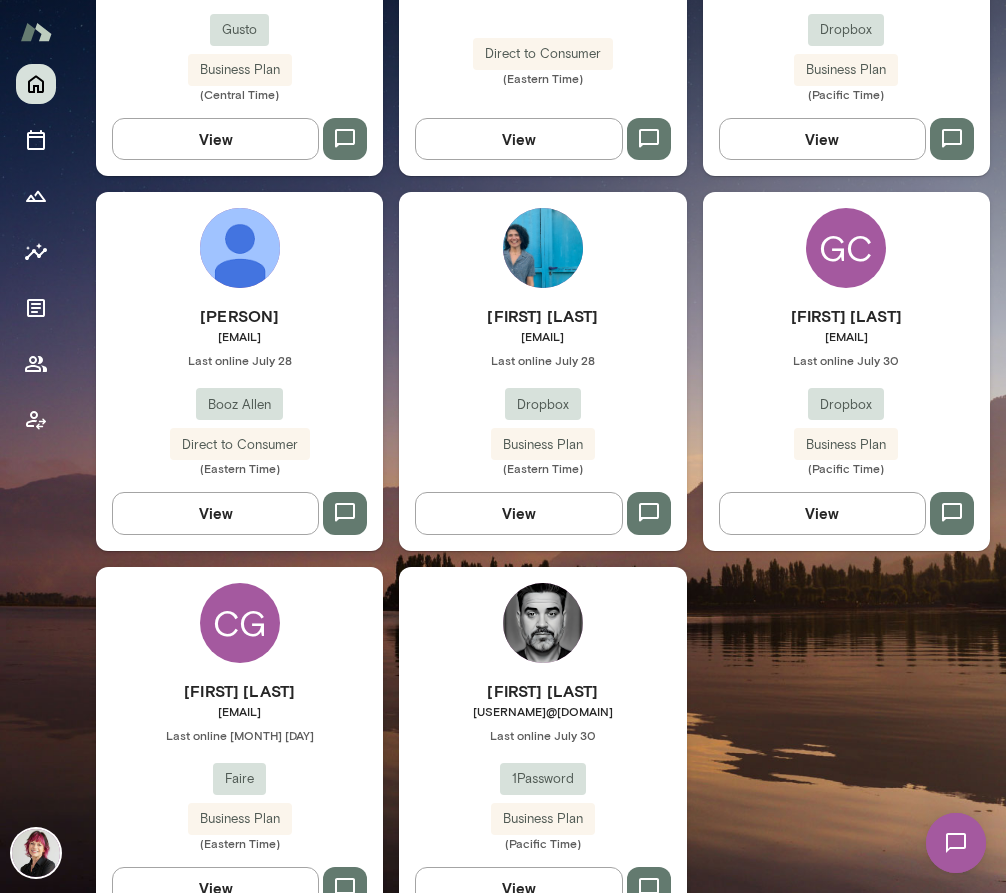 scroll, scrollTop: 909, scrollLeft: 0, axis: vertical 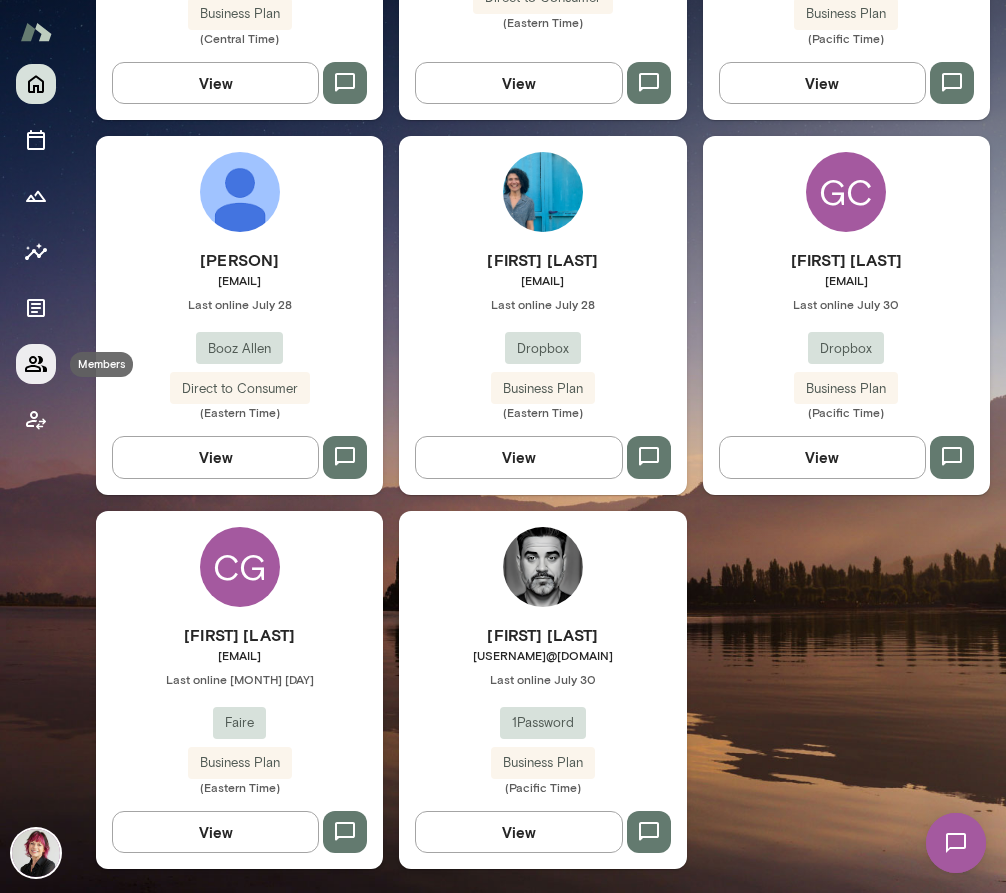 click 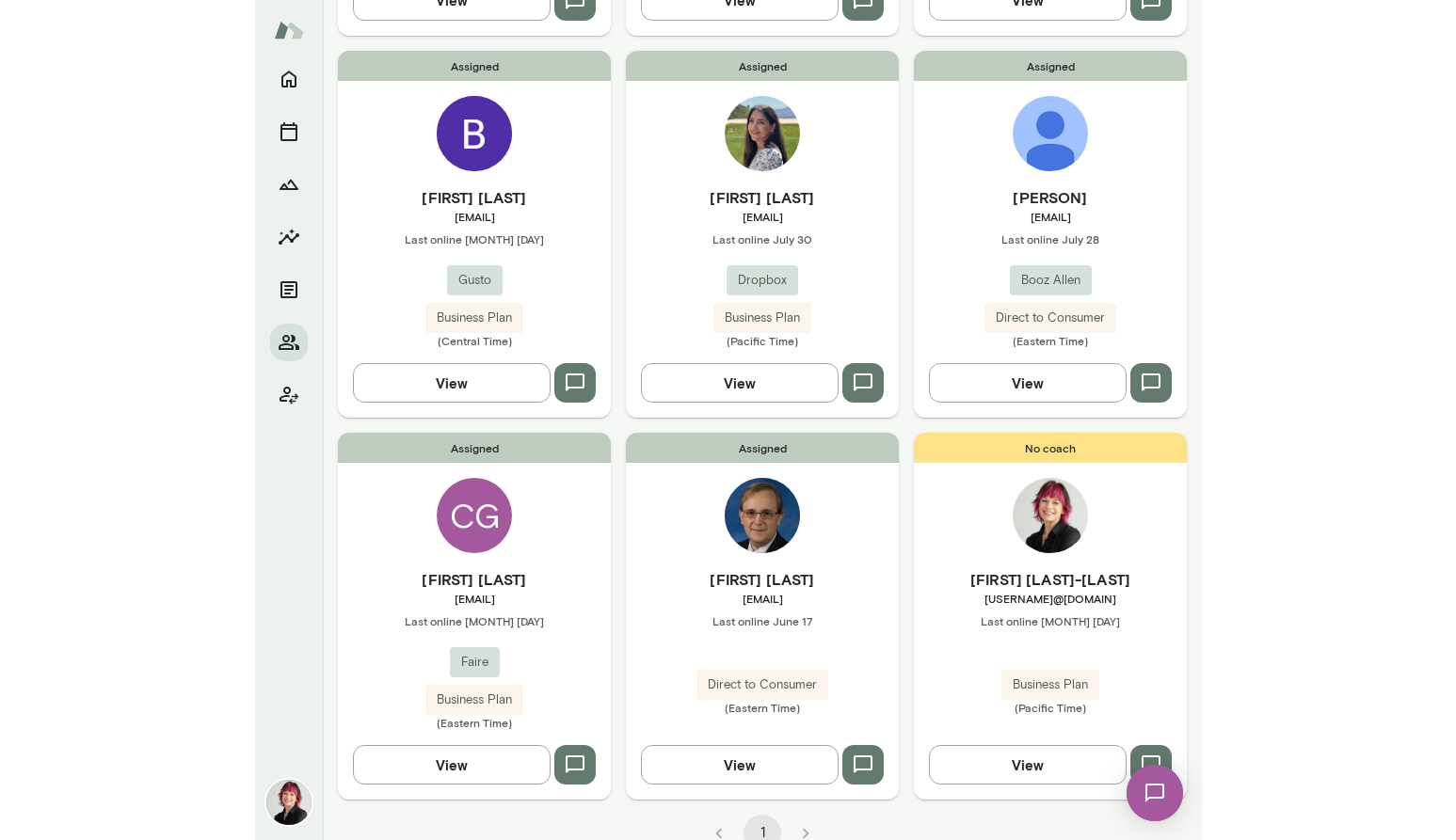 scroll, scrollTop: 553, scrollLeft: 0, axis: vertical 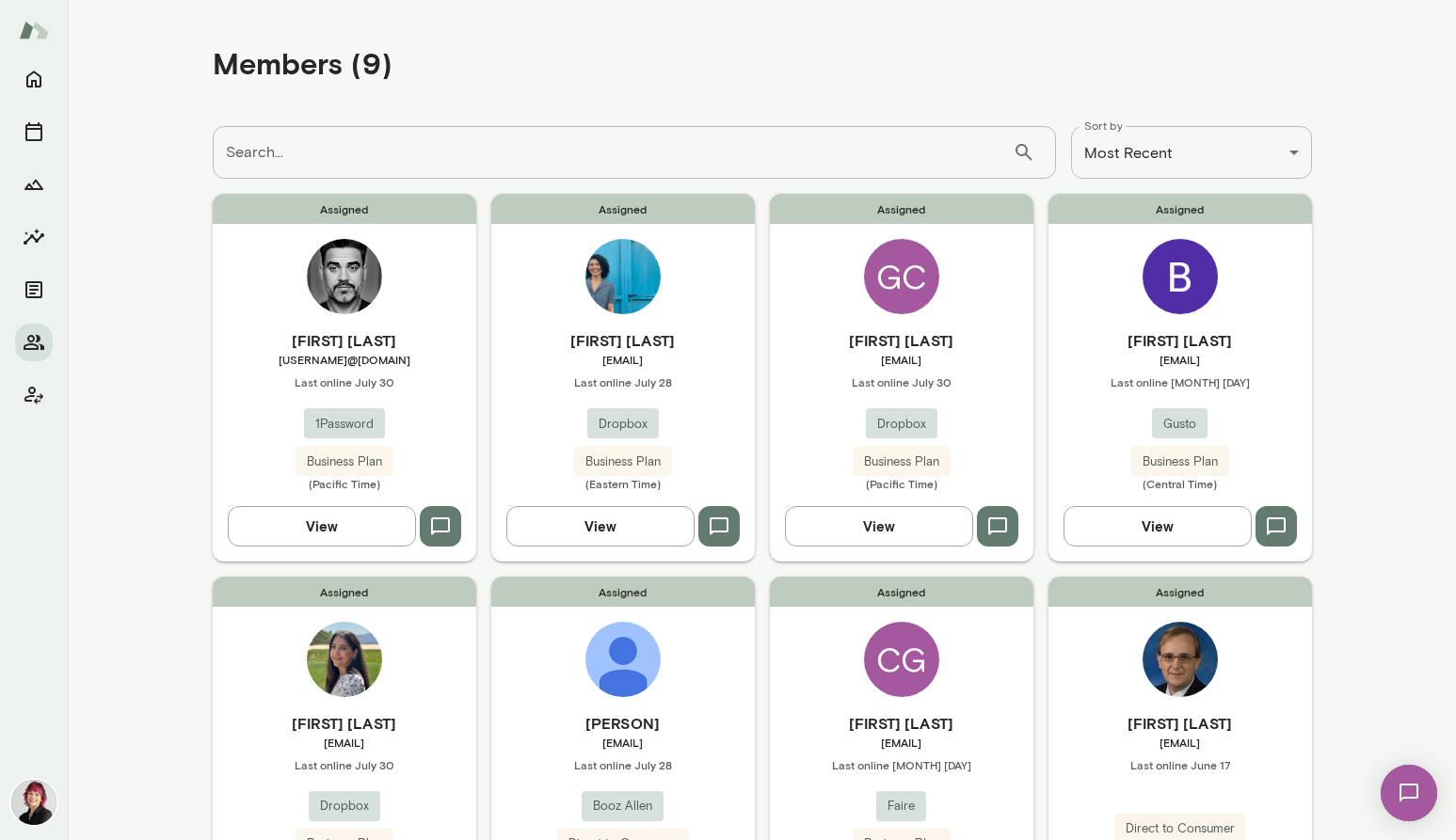 click at bounding box center (344, 659) 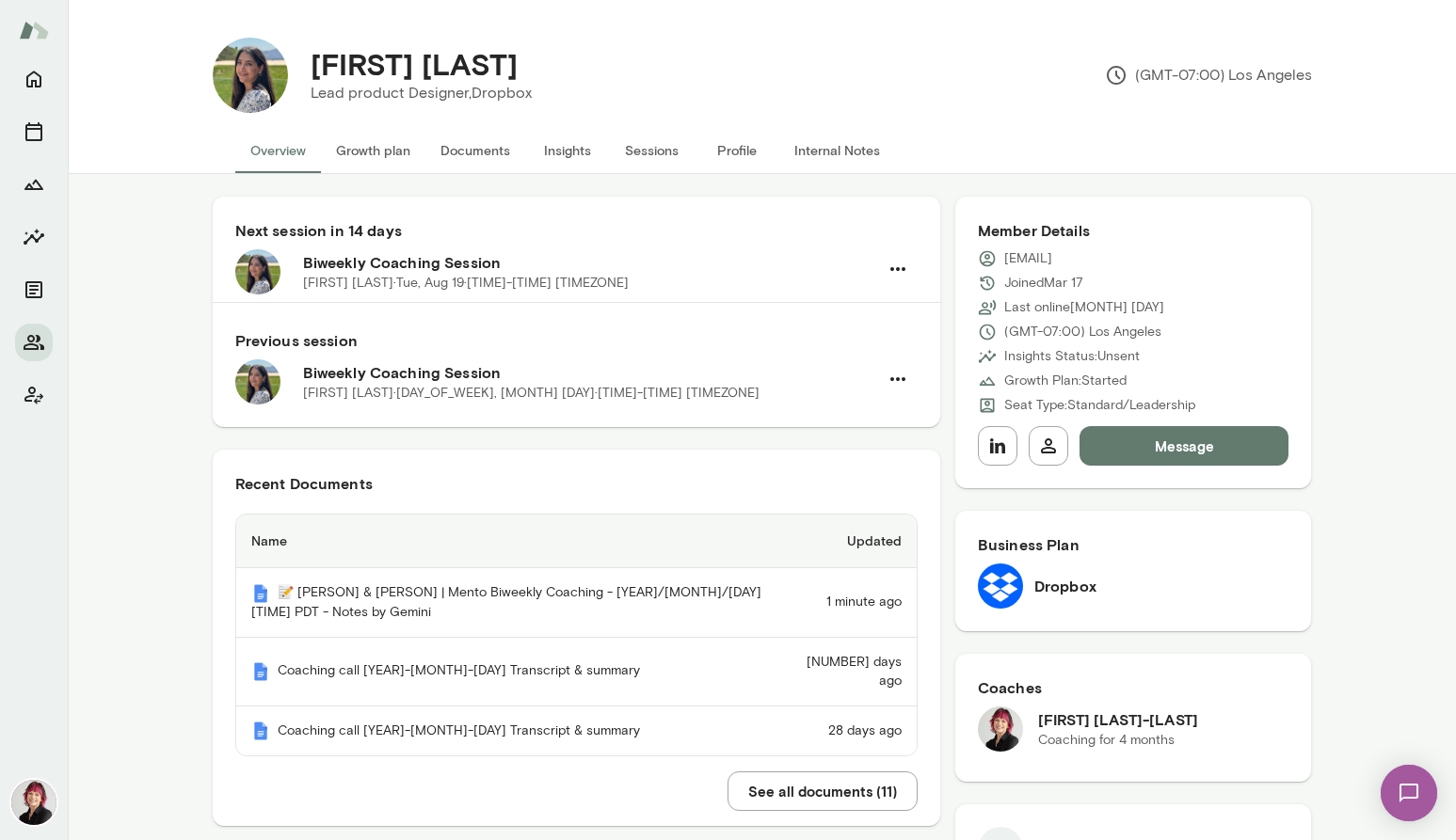 click on "See all documents ( 11 )" at bounding box center [823, 791] 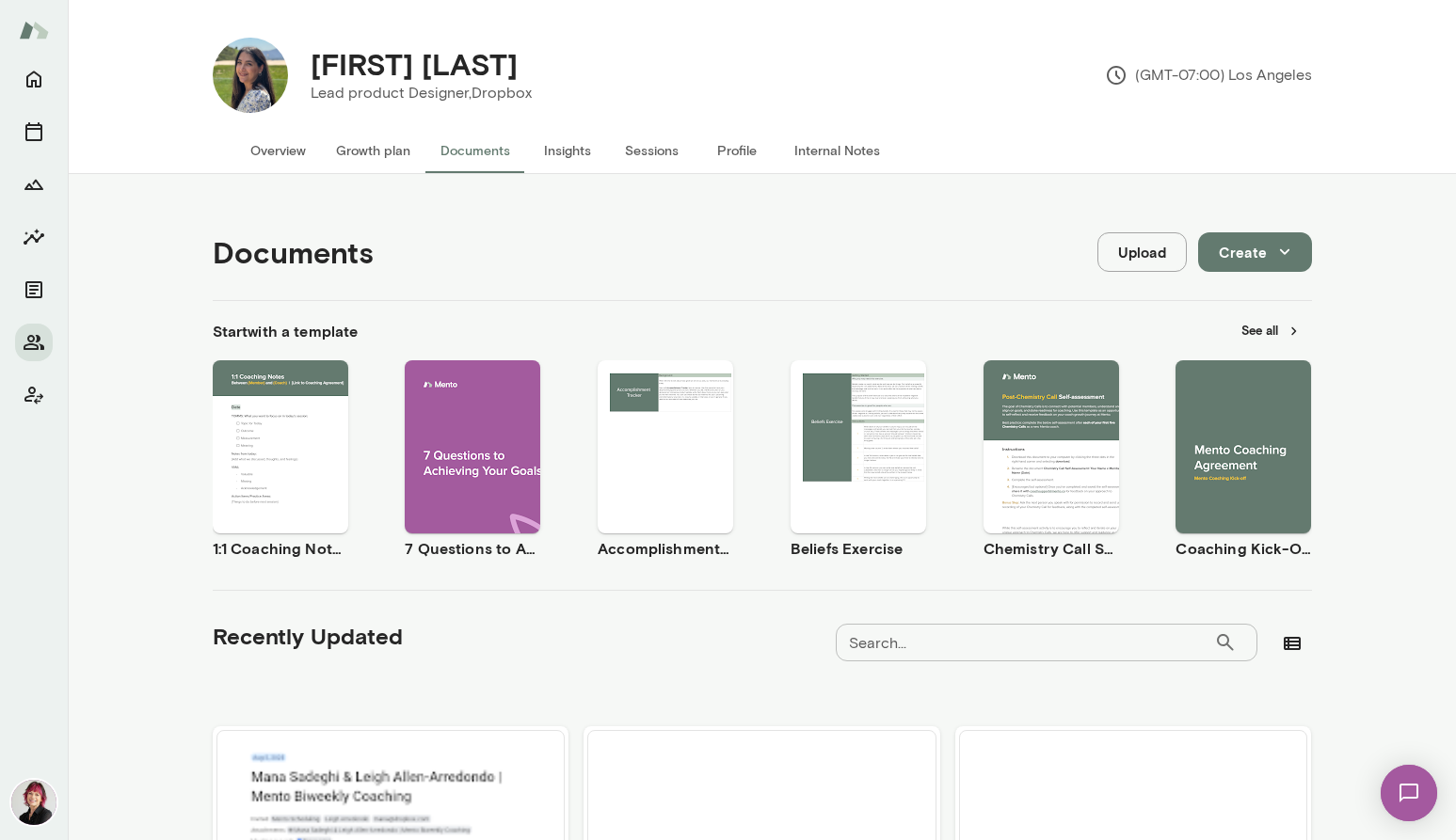click on "Create" at bounding box center [1255, 252] 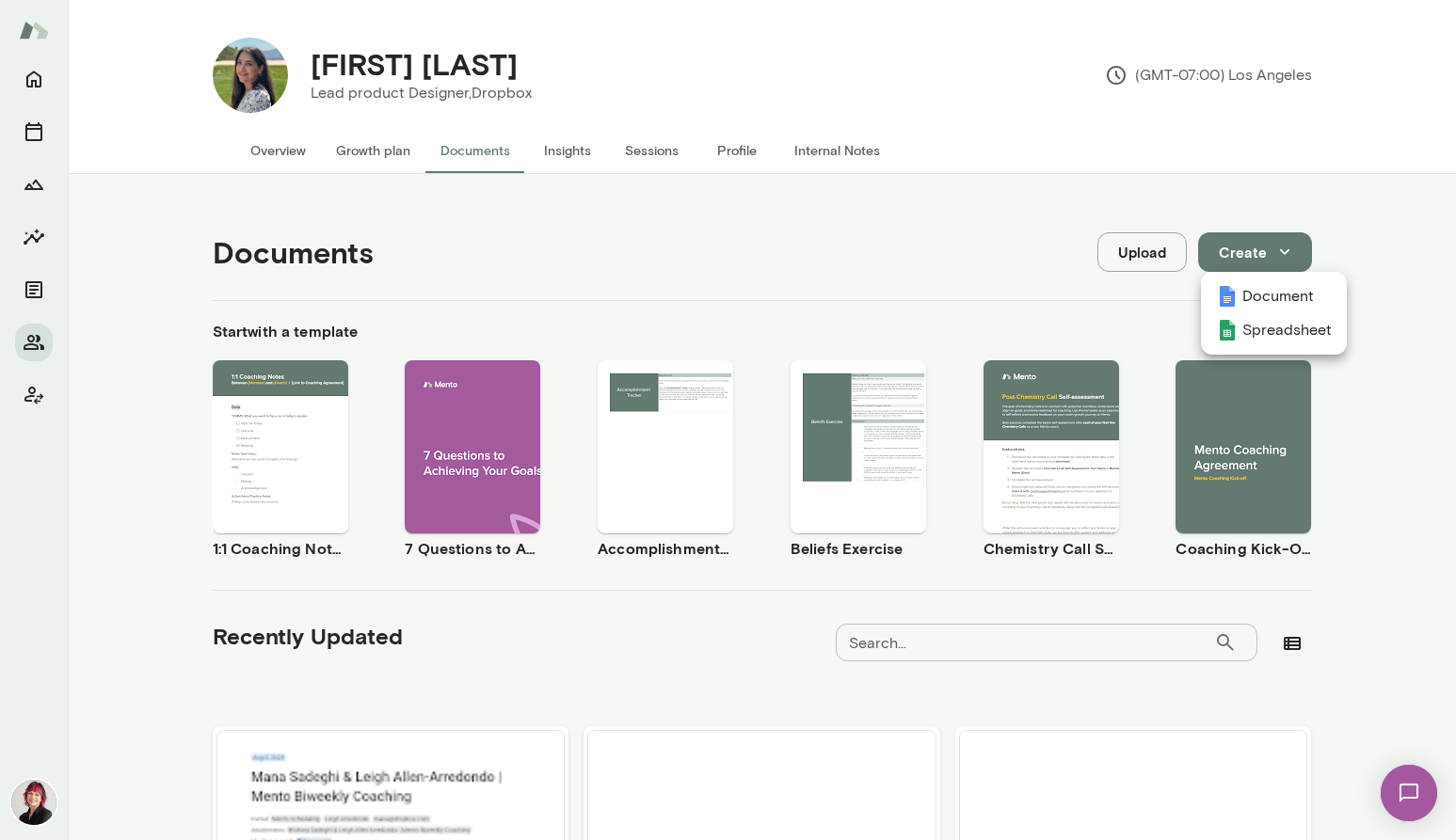 click on "Document" at bounding box center [1273, 296] 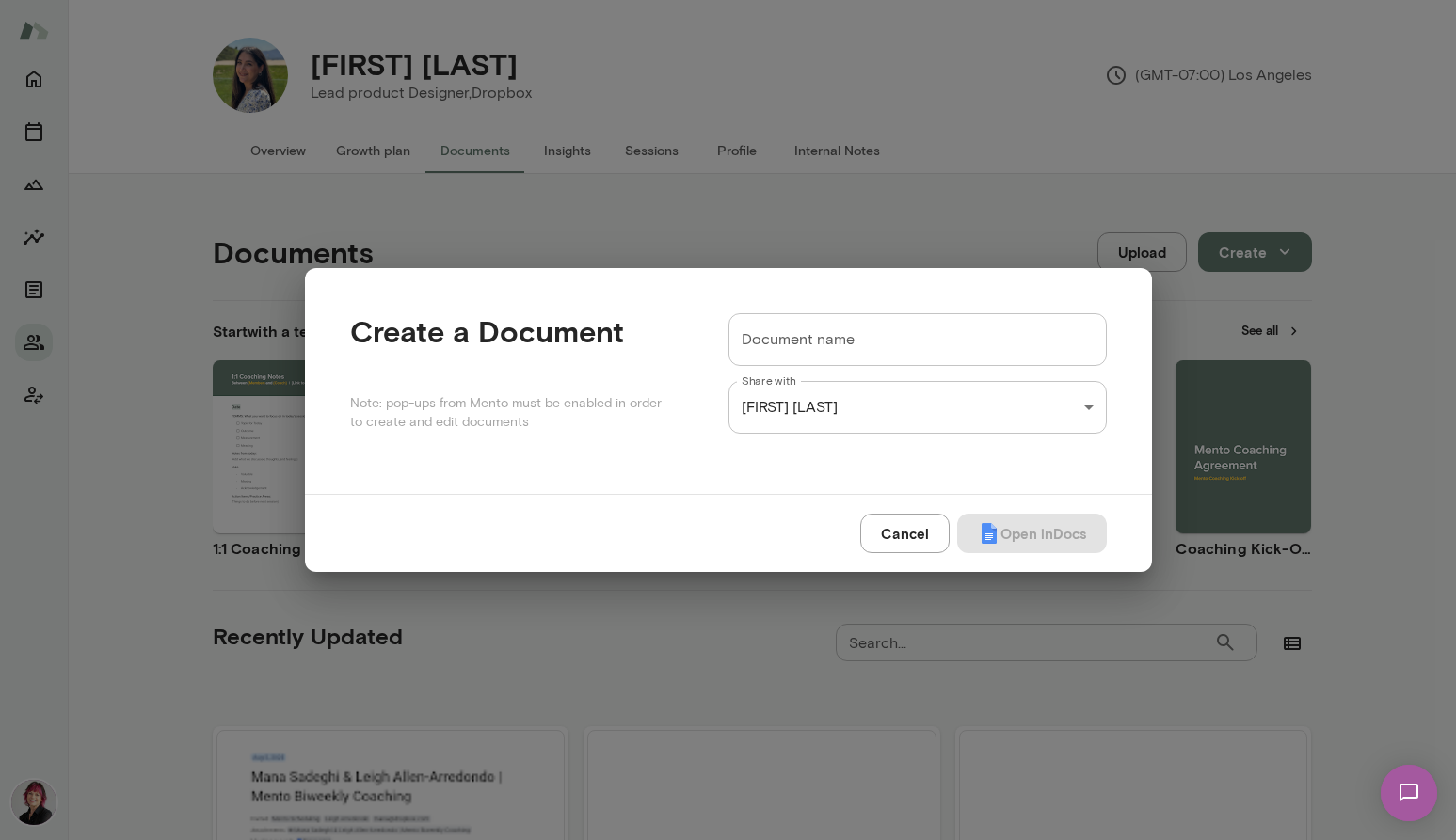 click on "Cancel" at bounding box center [904, 533] 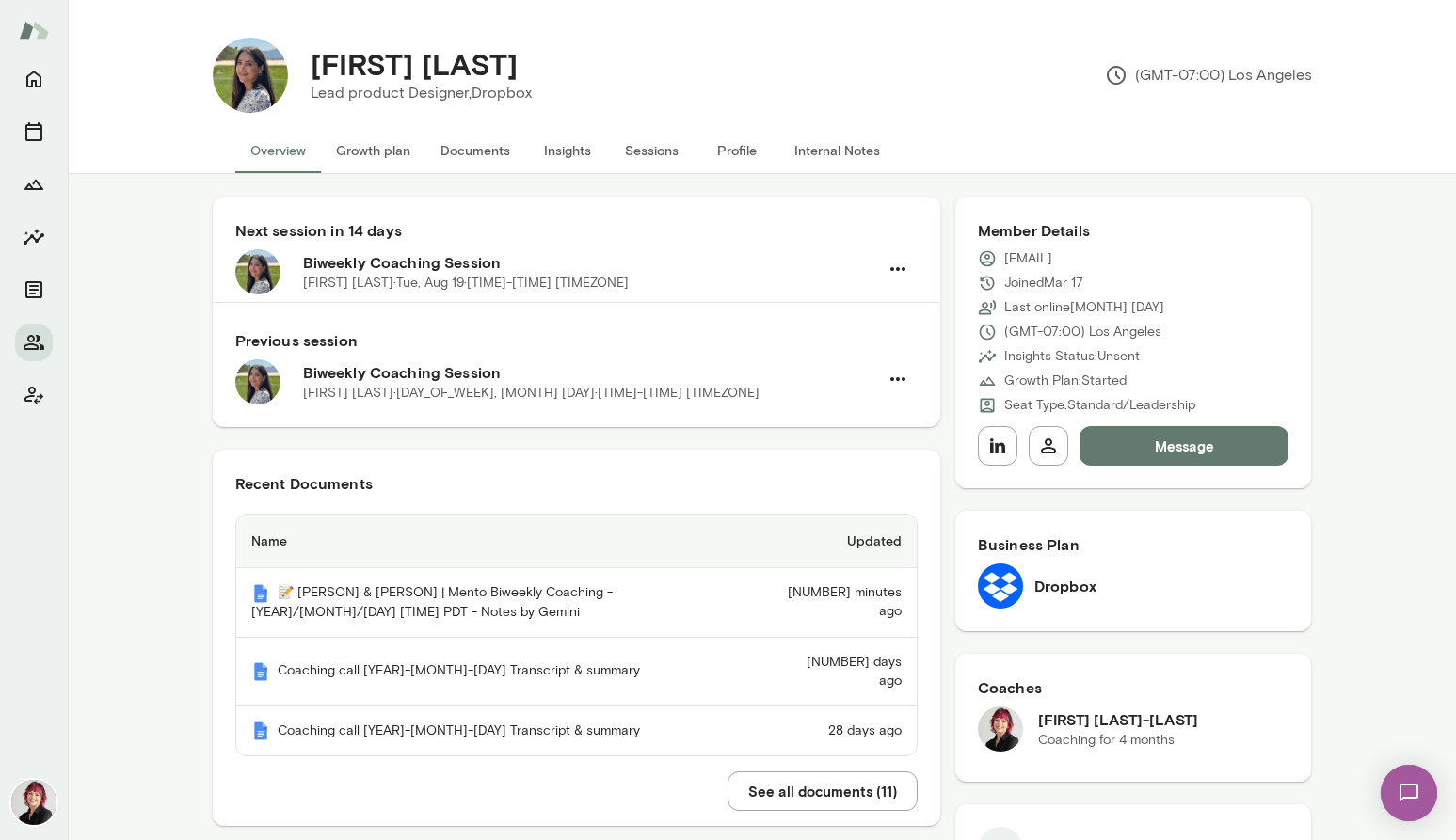 click on "See all documents ( 11 )" at bounding box center (823, 791) 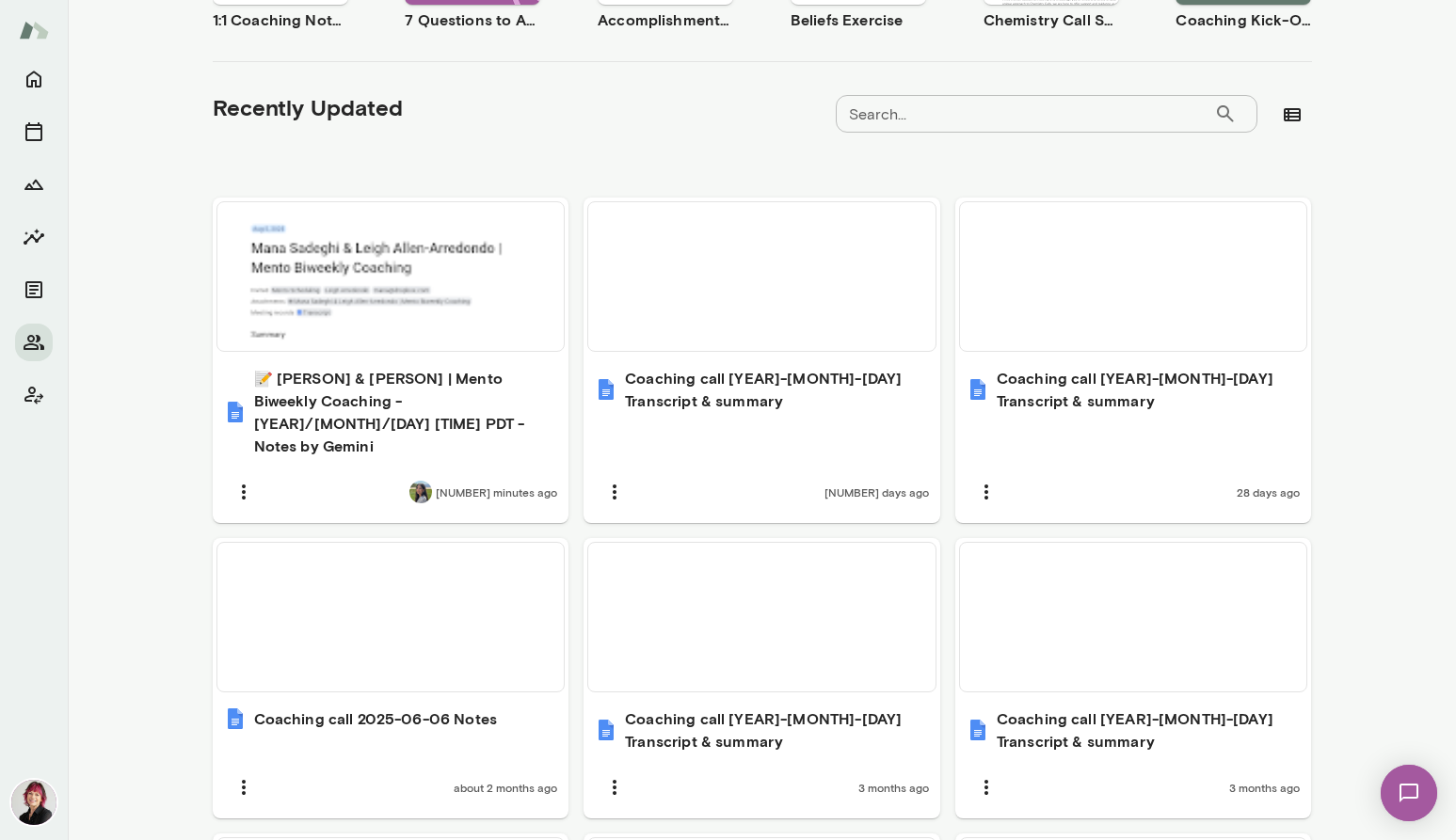 scroll, scrollTop: 535, scrollLeft: 0, axis: vertical 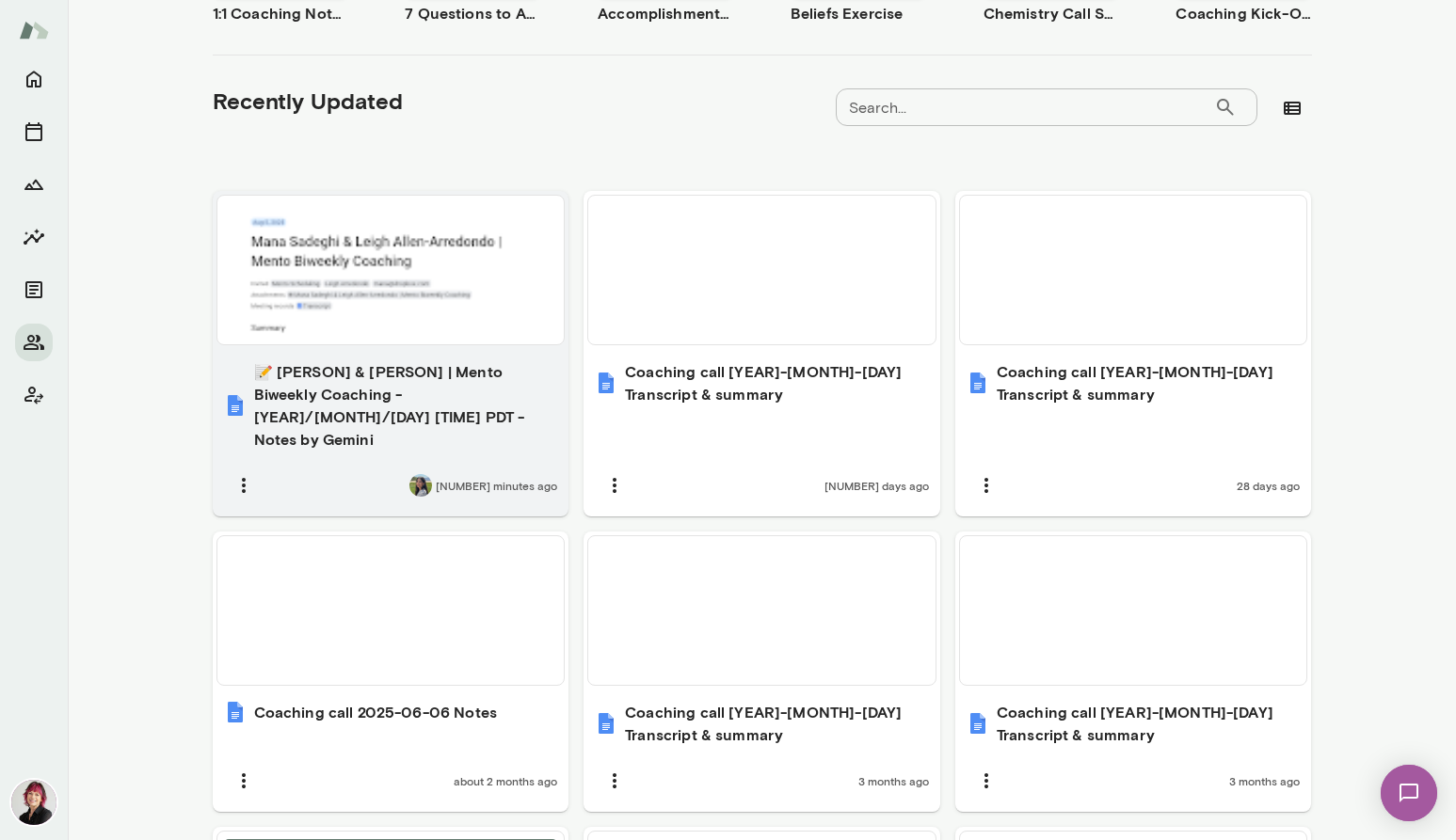click on "📝 [PERSON] & [PERSON] | Mento Biweekly Coaching - [YEAR]/[MONTH]/[DAY] [TIME] PDT - Notes by Gemini" at bounding box center [406, 405] 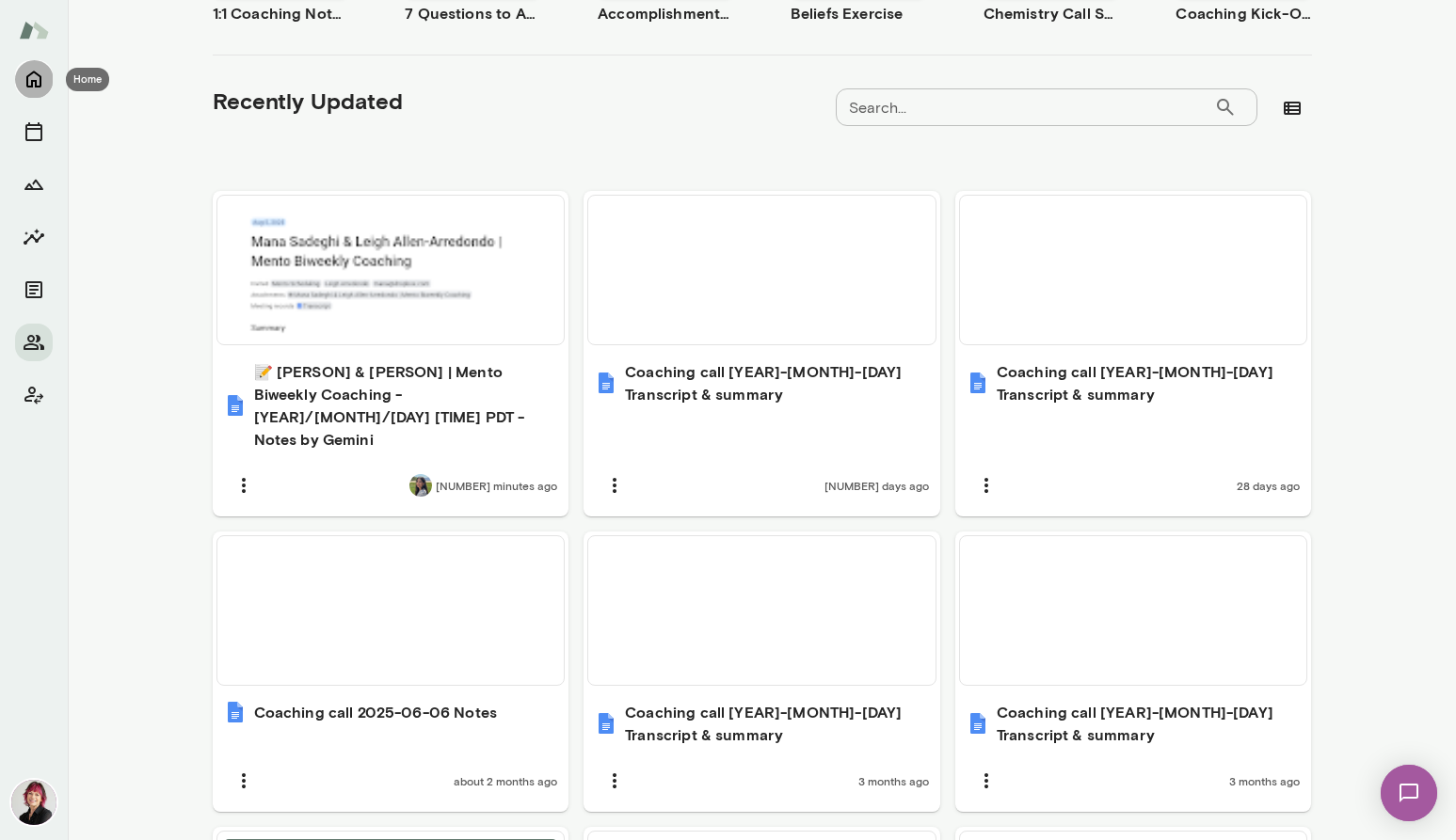 click 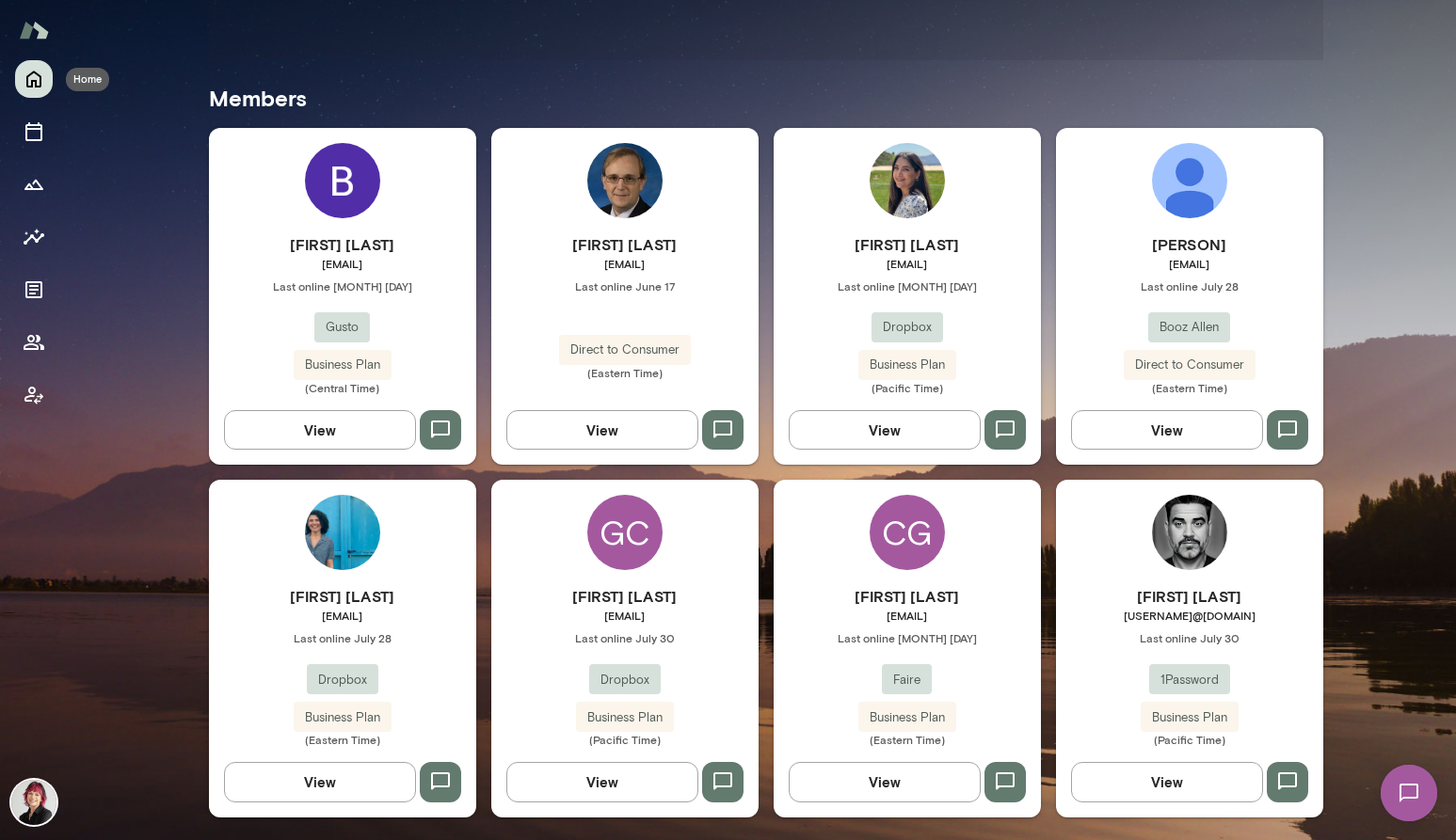 scroll, scrollTop: 502, scrollLeft: 0, axis: vertical 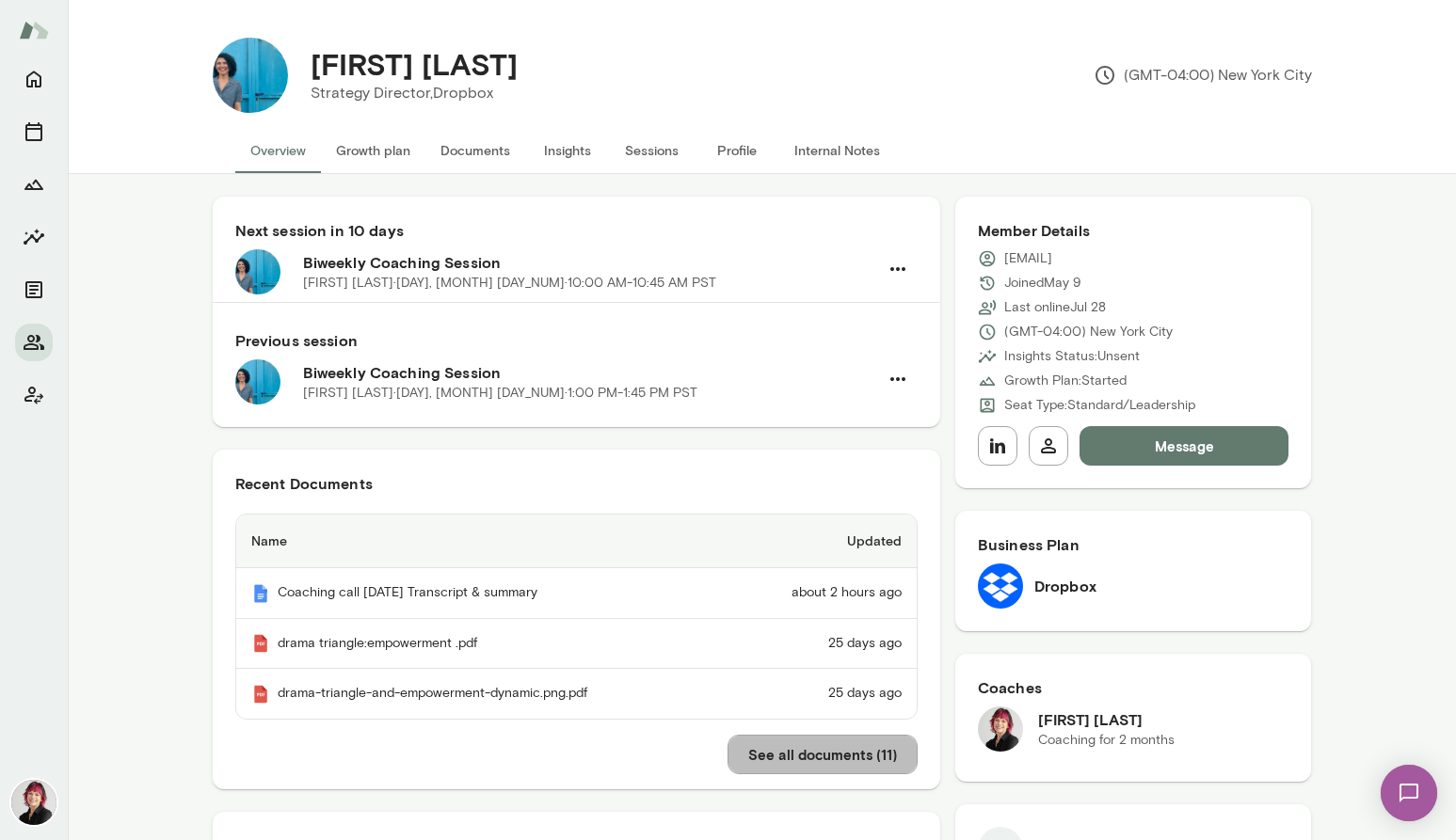 click on "See all documents ( 11 )" at bounding box center [823, 754] 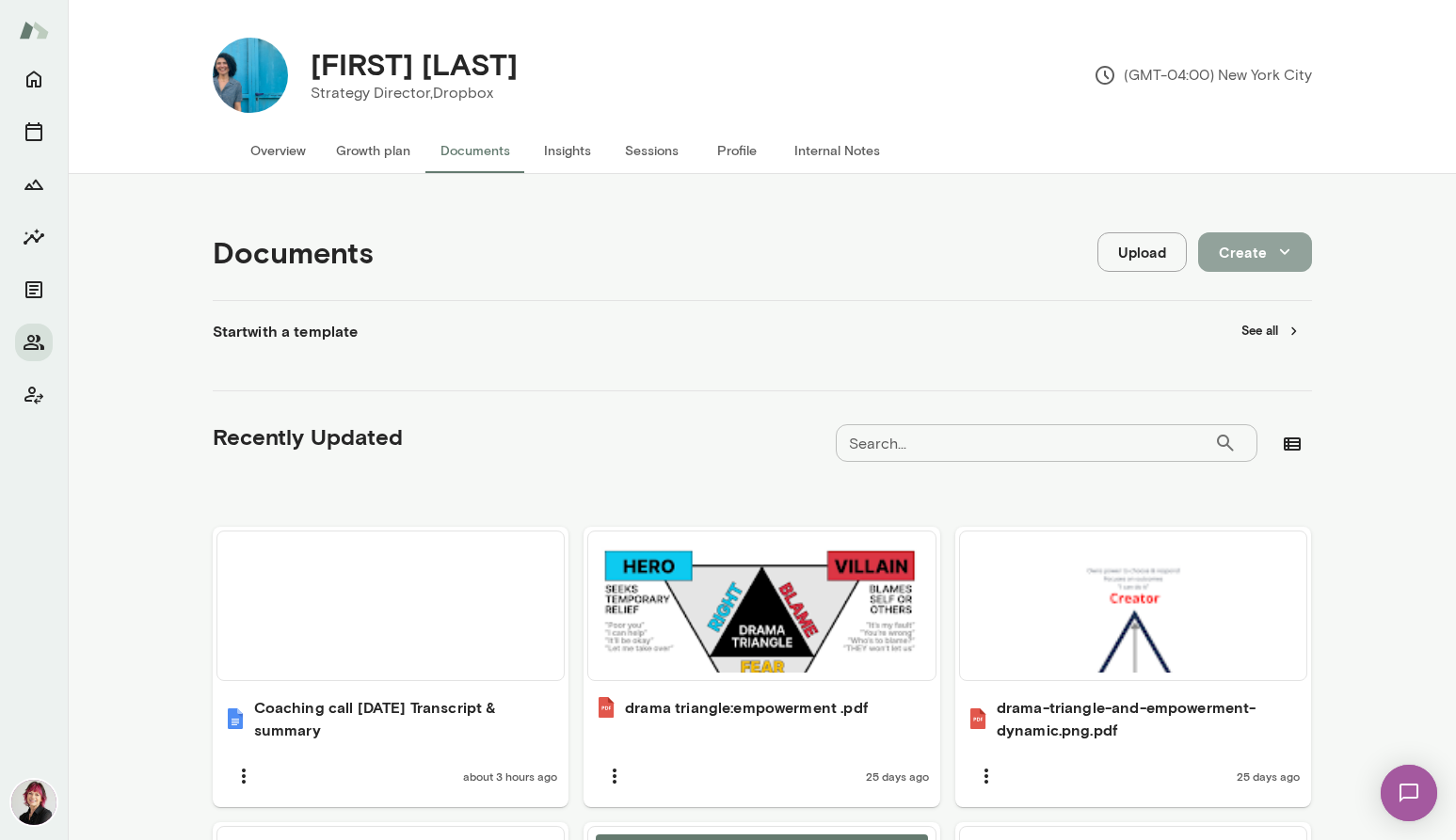 click on "Create" at bounding box center [1255, 252] 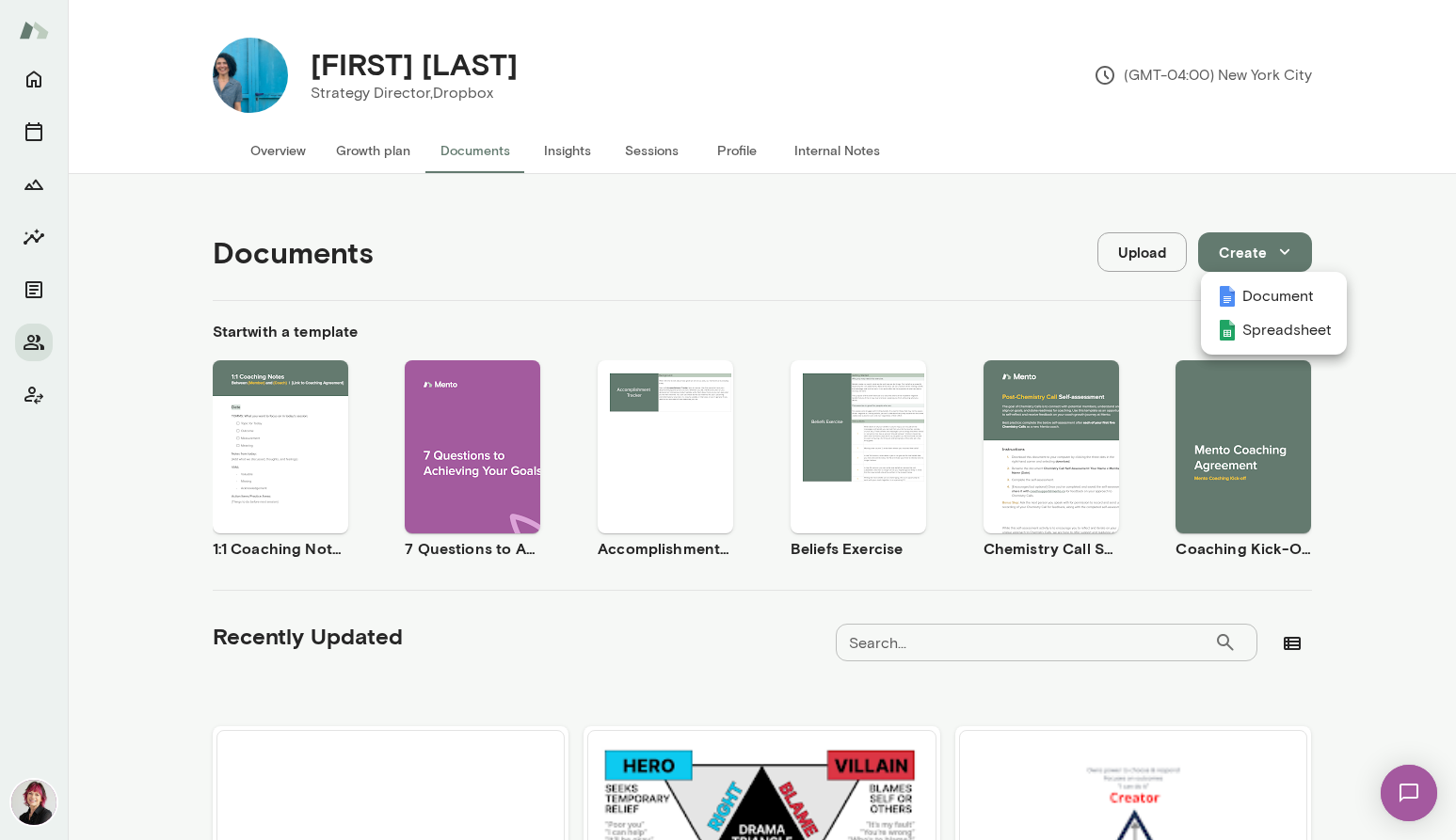 click on "Document" at bounding box center [1273, 296] 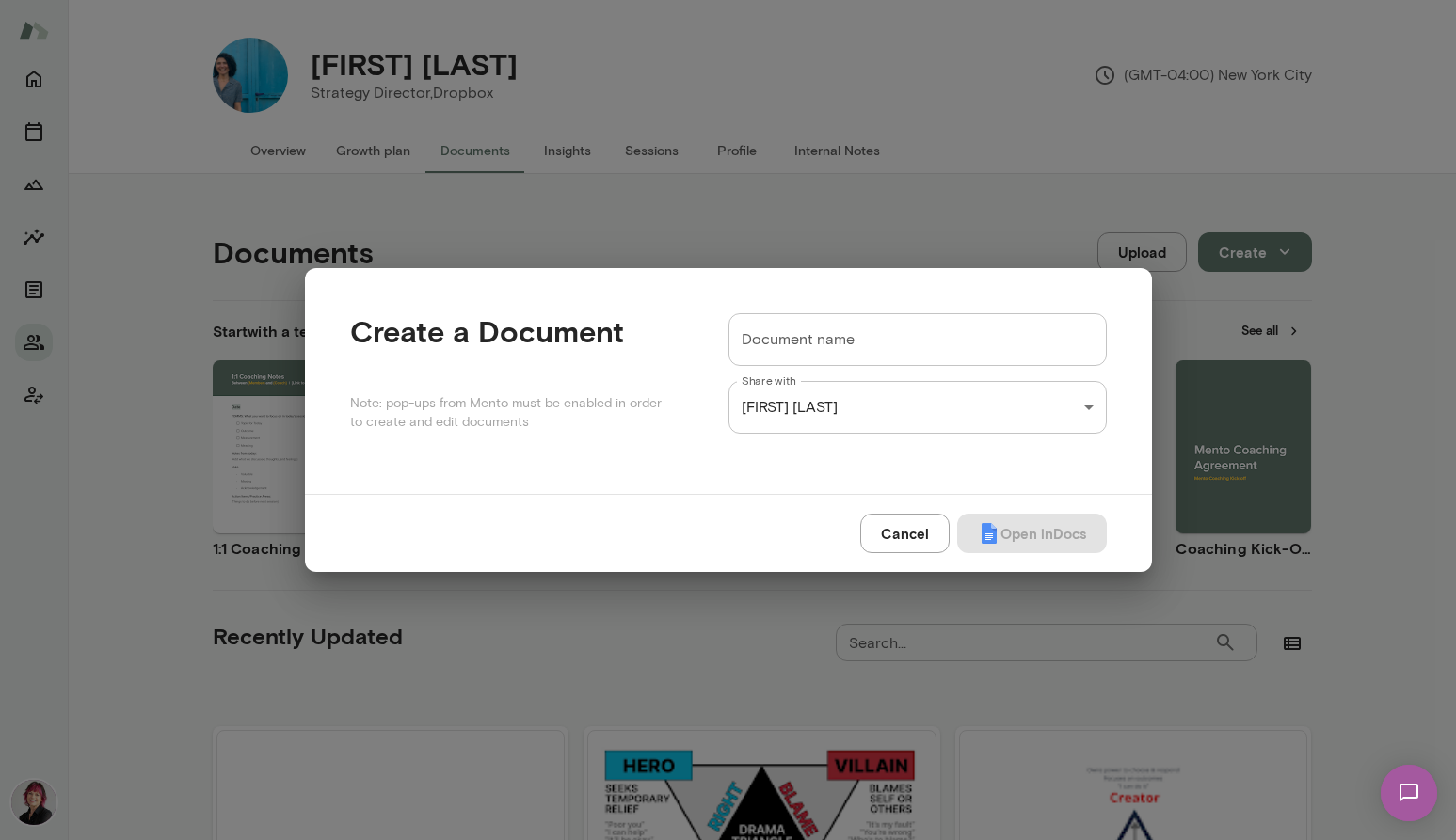 click on "Document name" at bounding box center (918, 340) 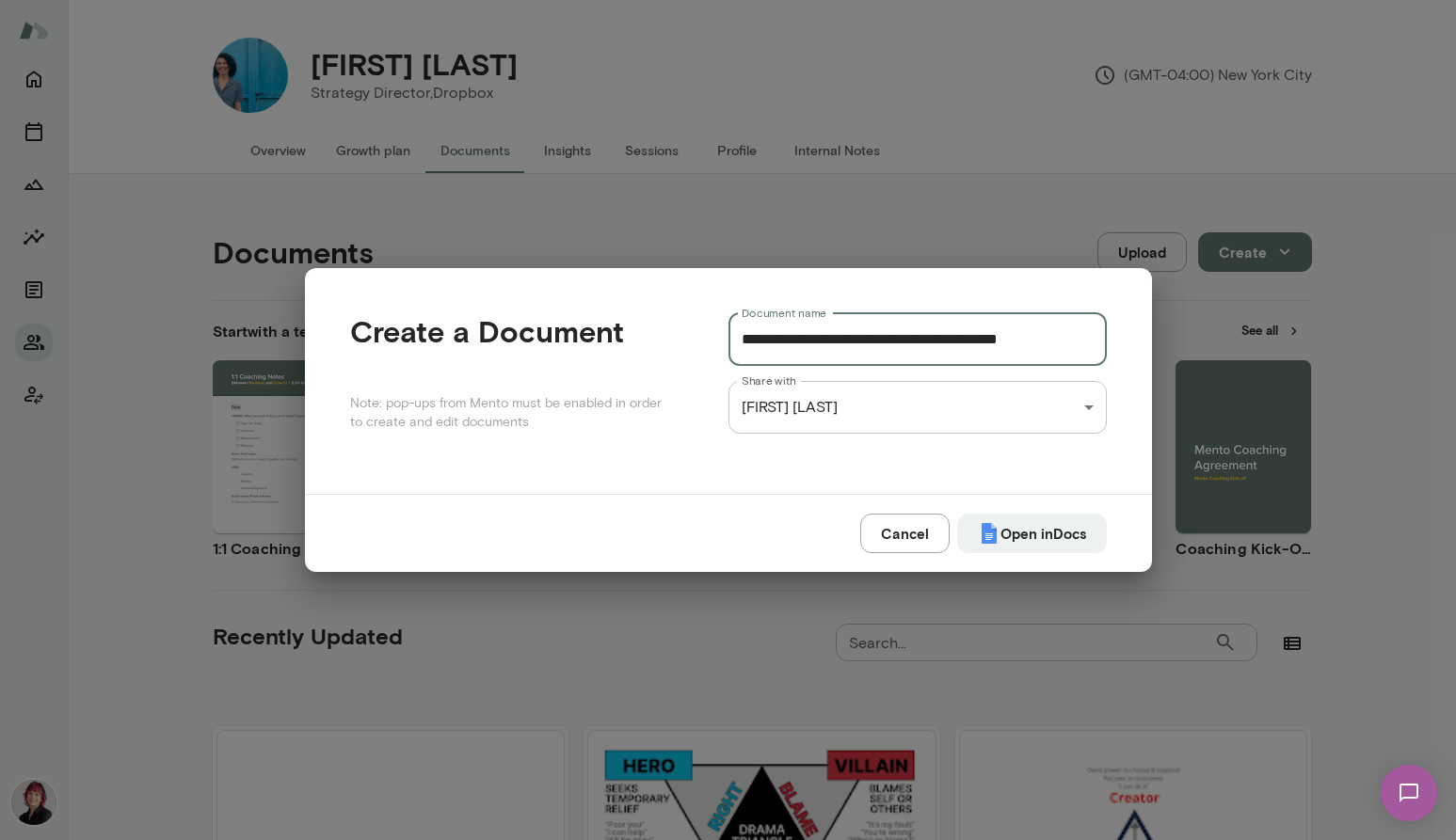 drag, startPoint x: 881, startPoint y: 341, endPoint x: 920, endPoint y: 340, distance: 39.012818 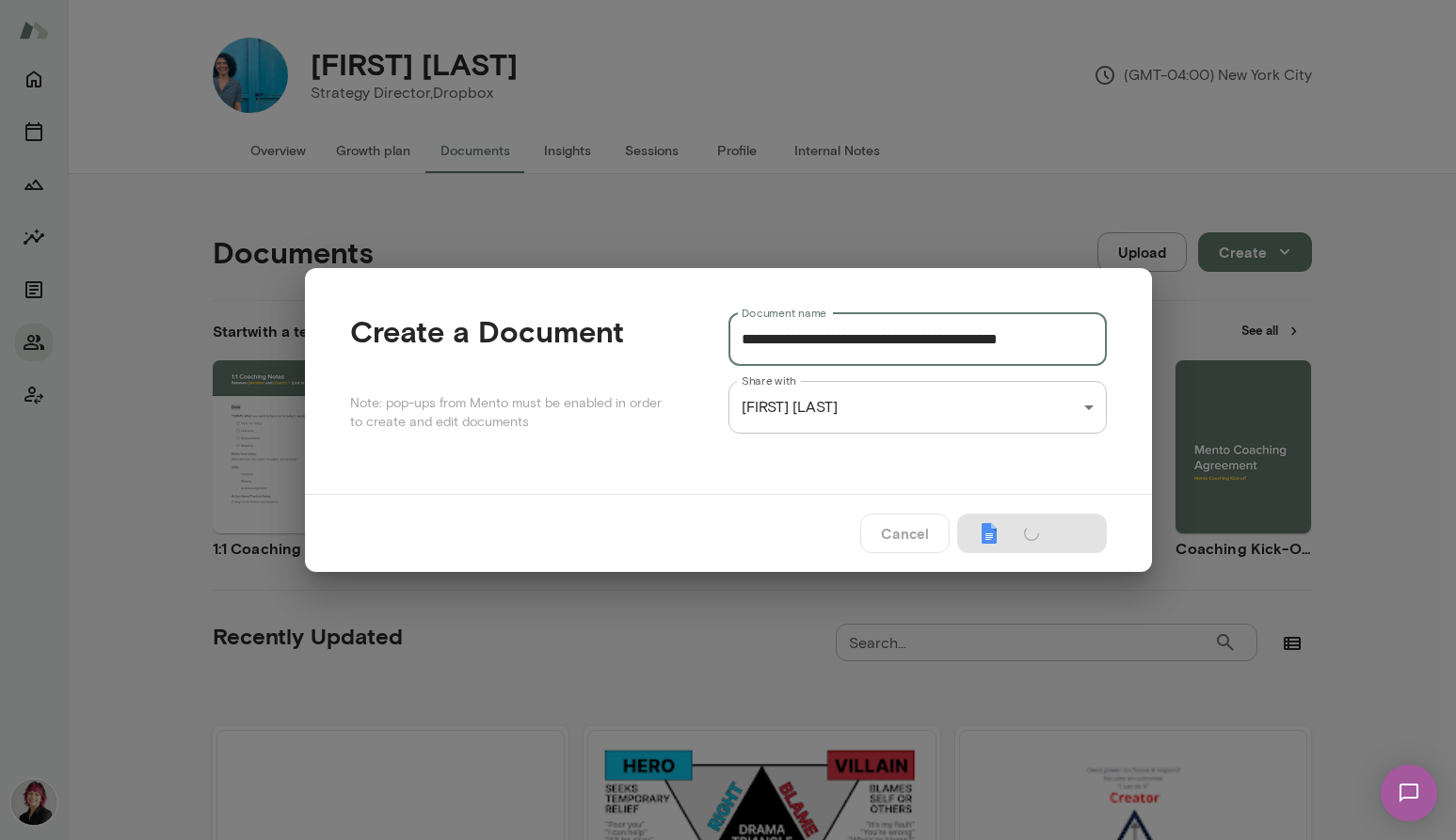 type 